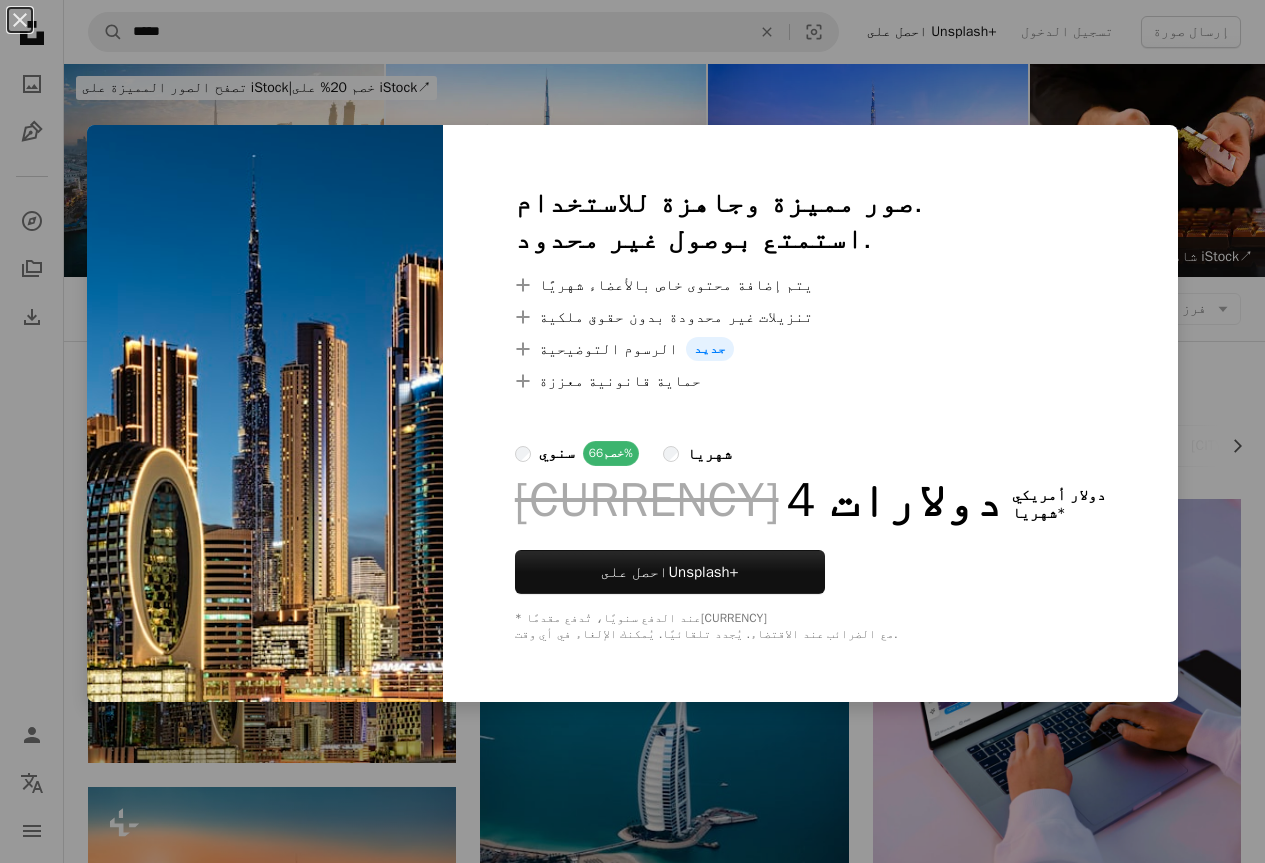scroll, scrollTop: 300, scrollLeft: 0, axis: vertical 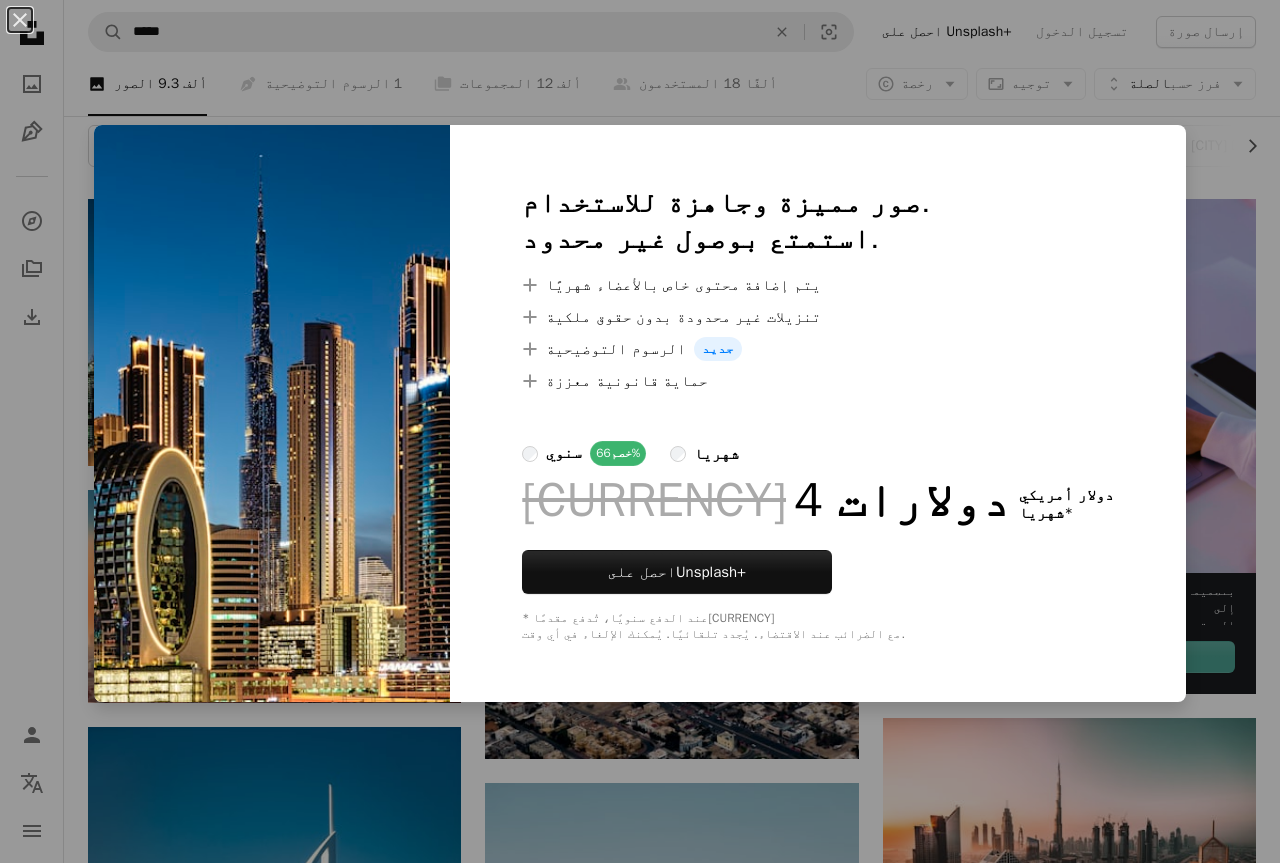 type 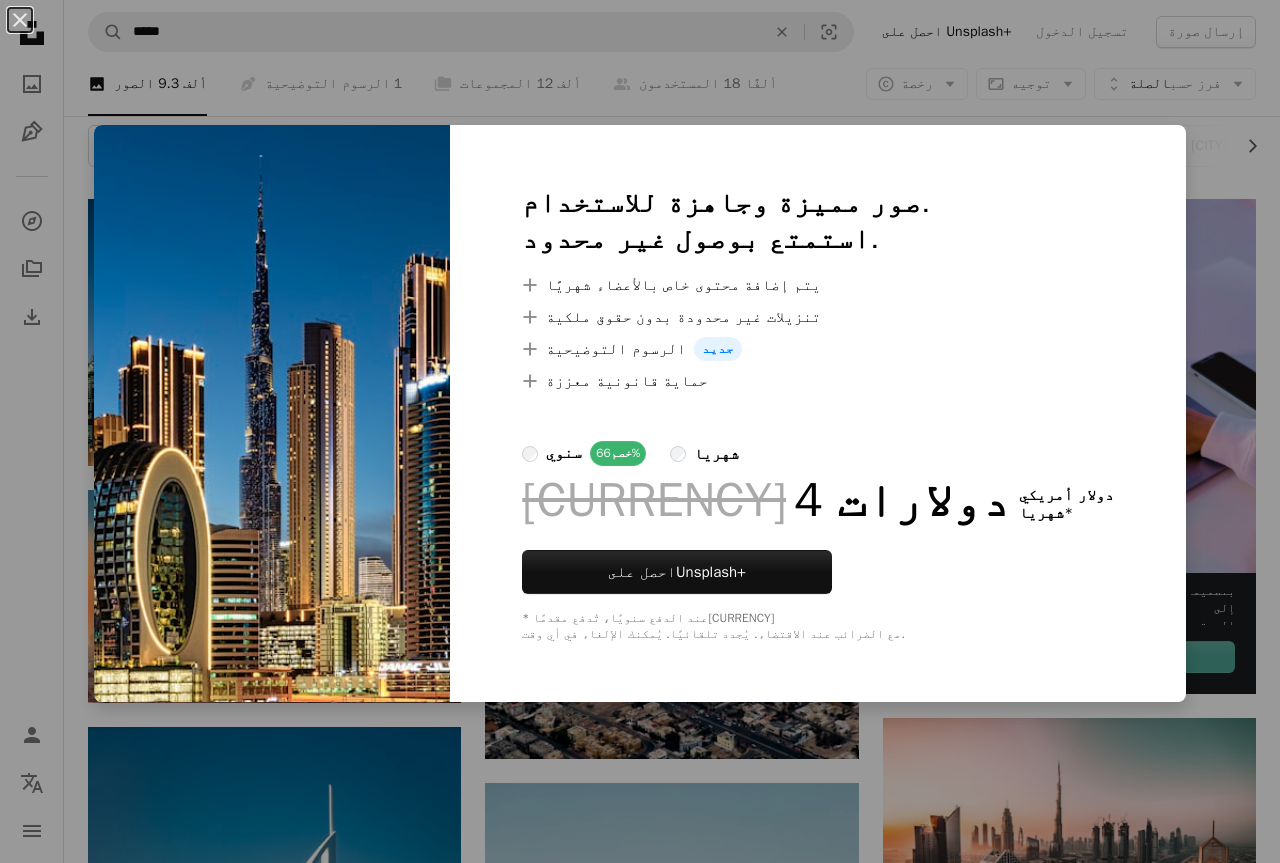 click on "An X shape" at bounding box center [20, 20] 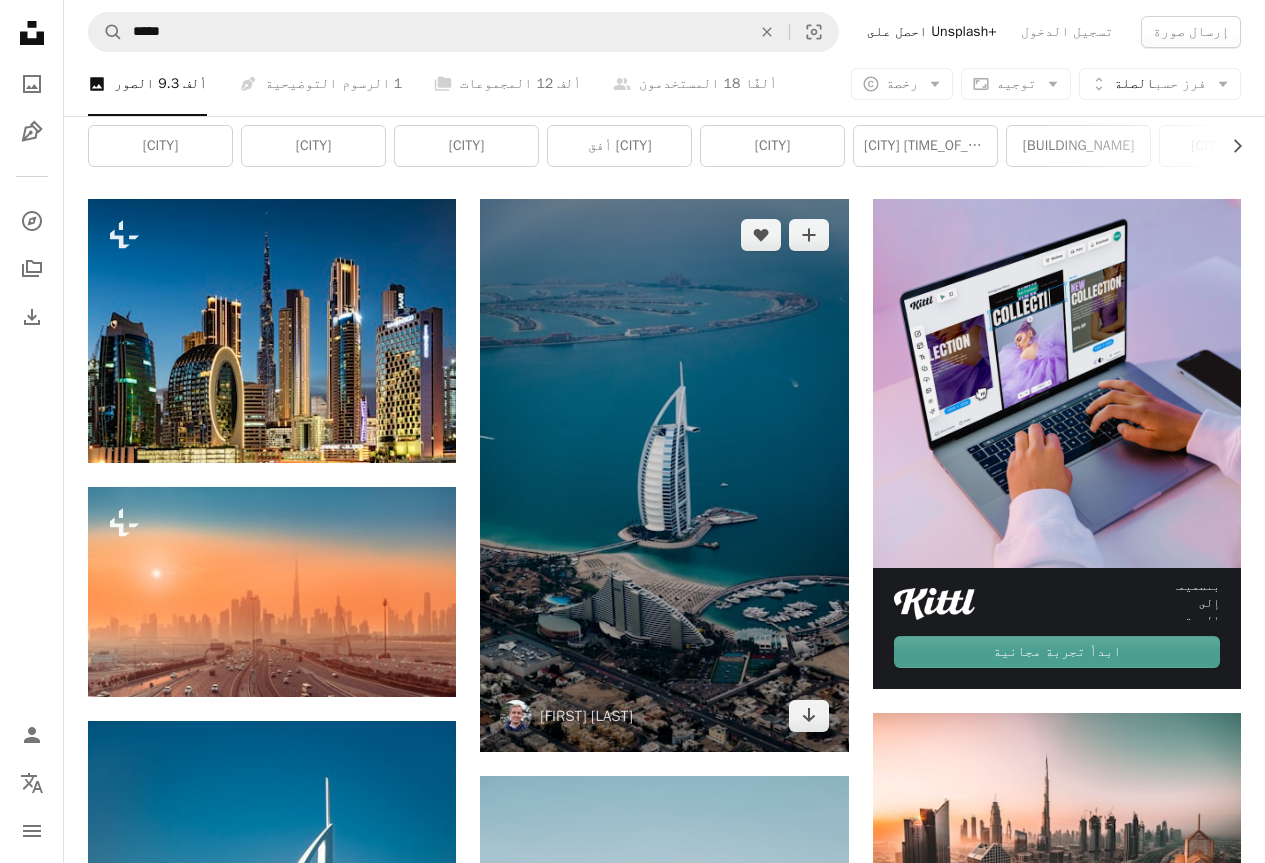 click at bounding box center [664, 475] 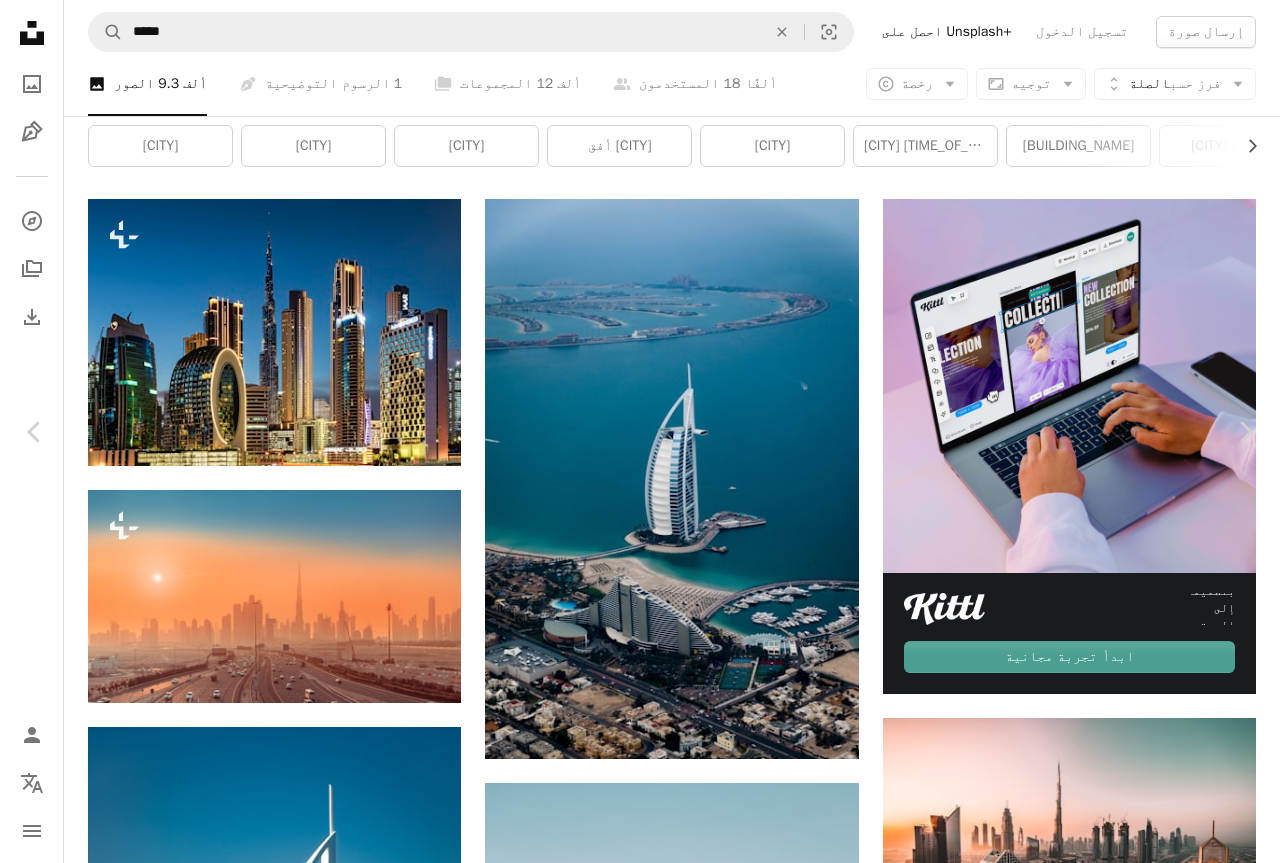 type 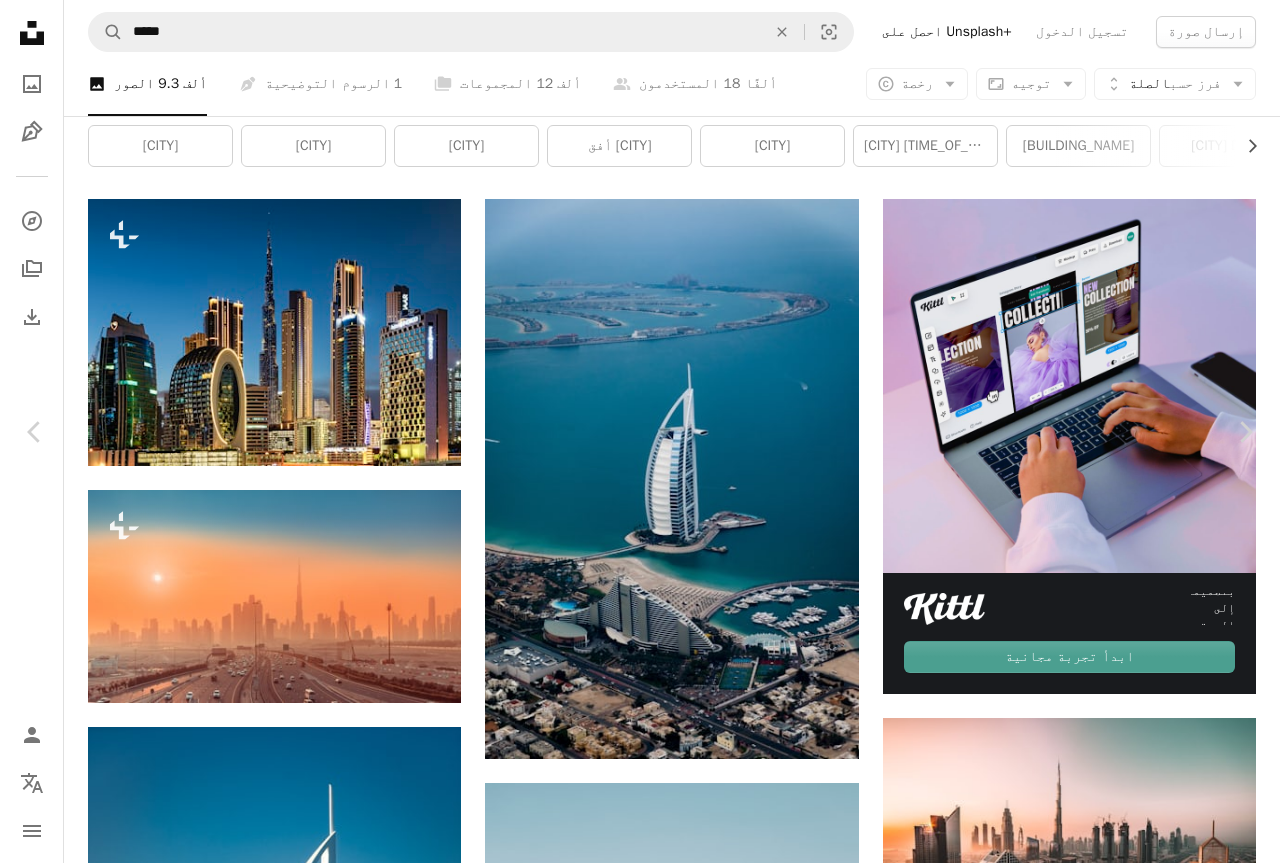 click on "An X shape" at bounding box center (20, 20) 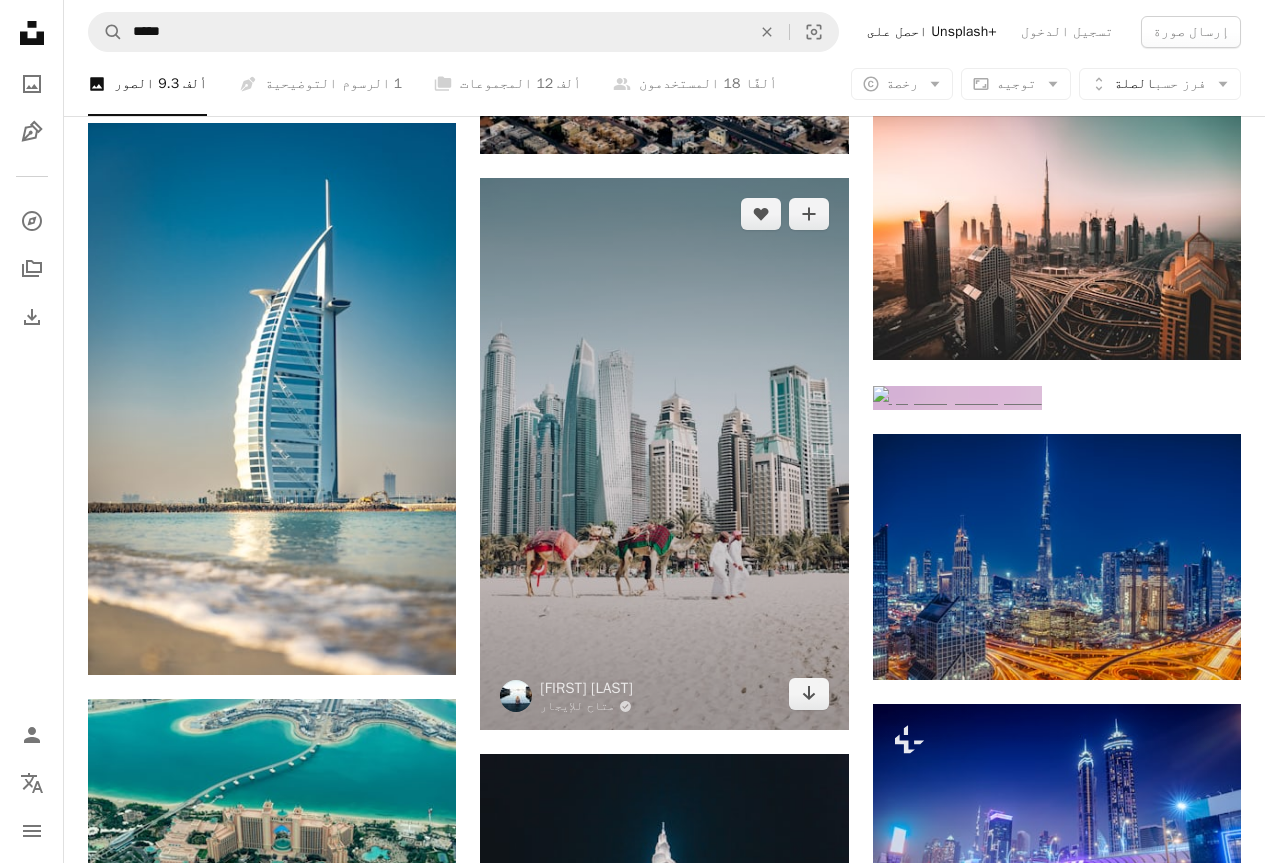scroll, scrollTop: 900, scrollLeft: 0, axis: vertical 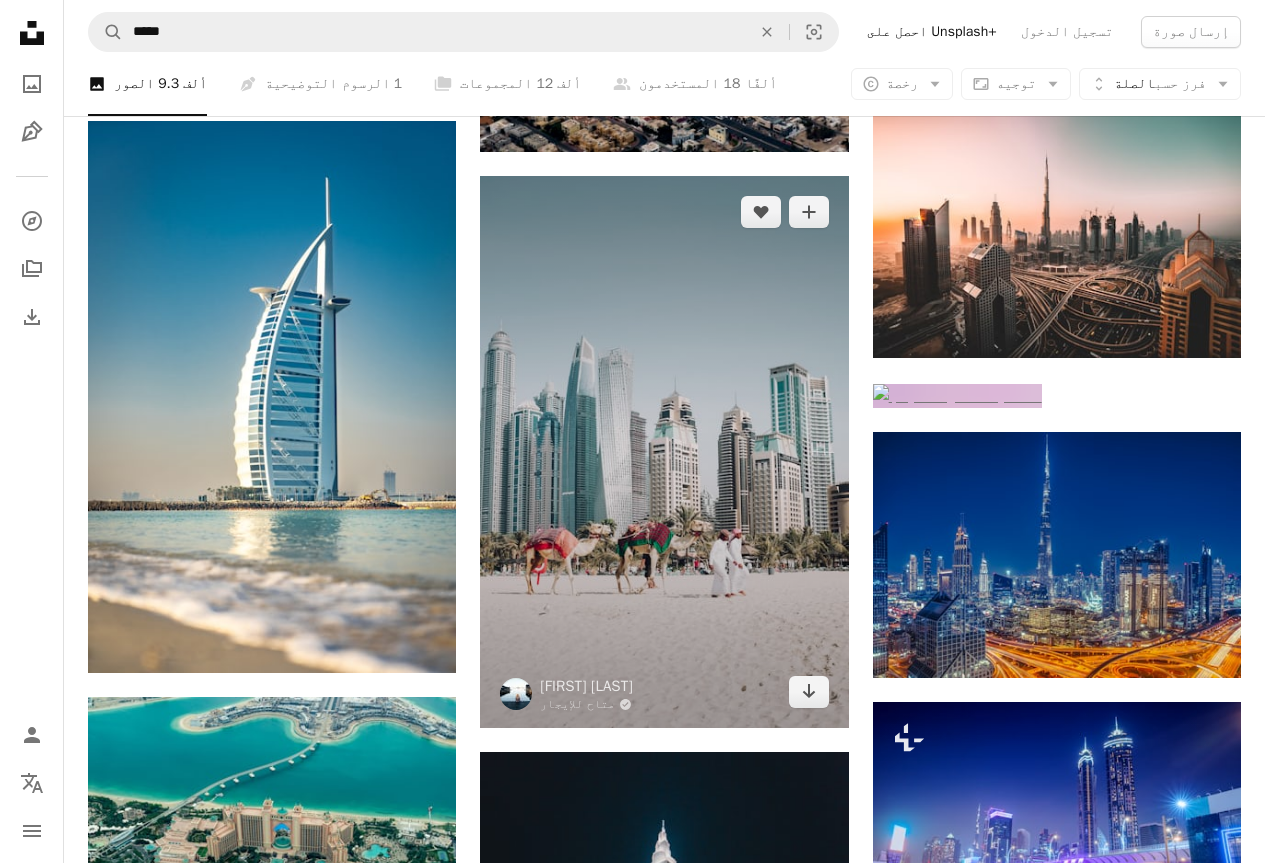 click at bounding box center (664, 452) 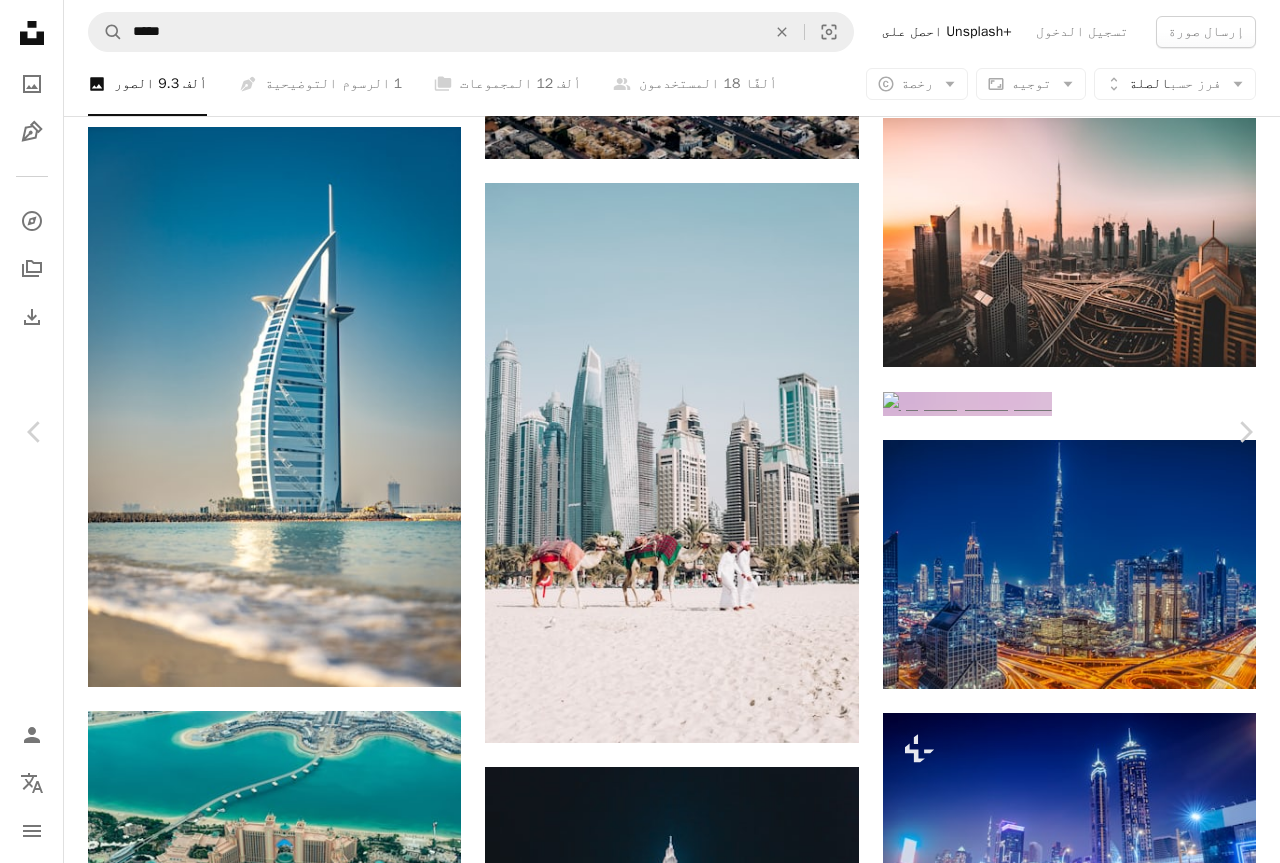 click on "تنزيل مجاني" at bounding box center (1082, 3827) 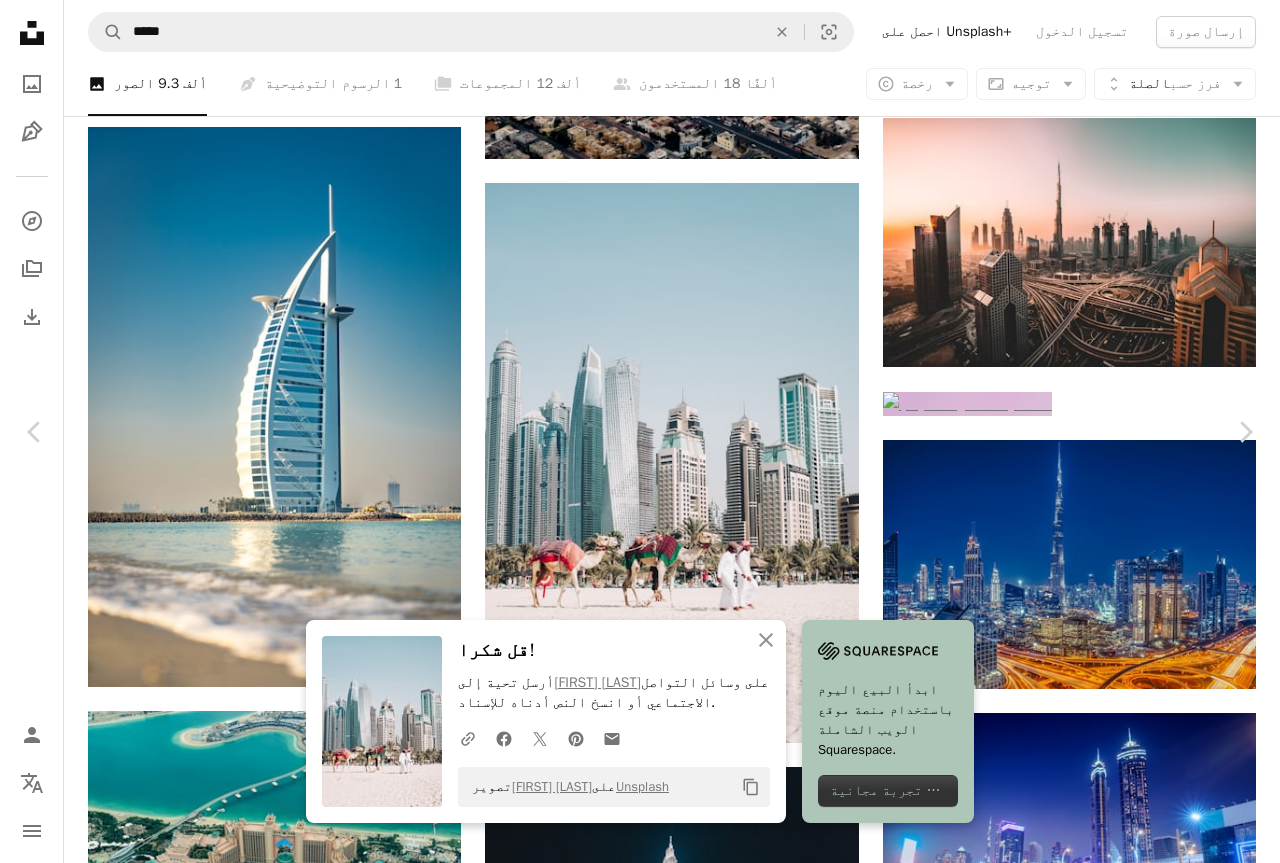 click on "An X shape" at bounding box center (20, 20) 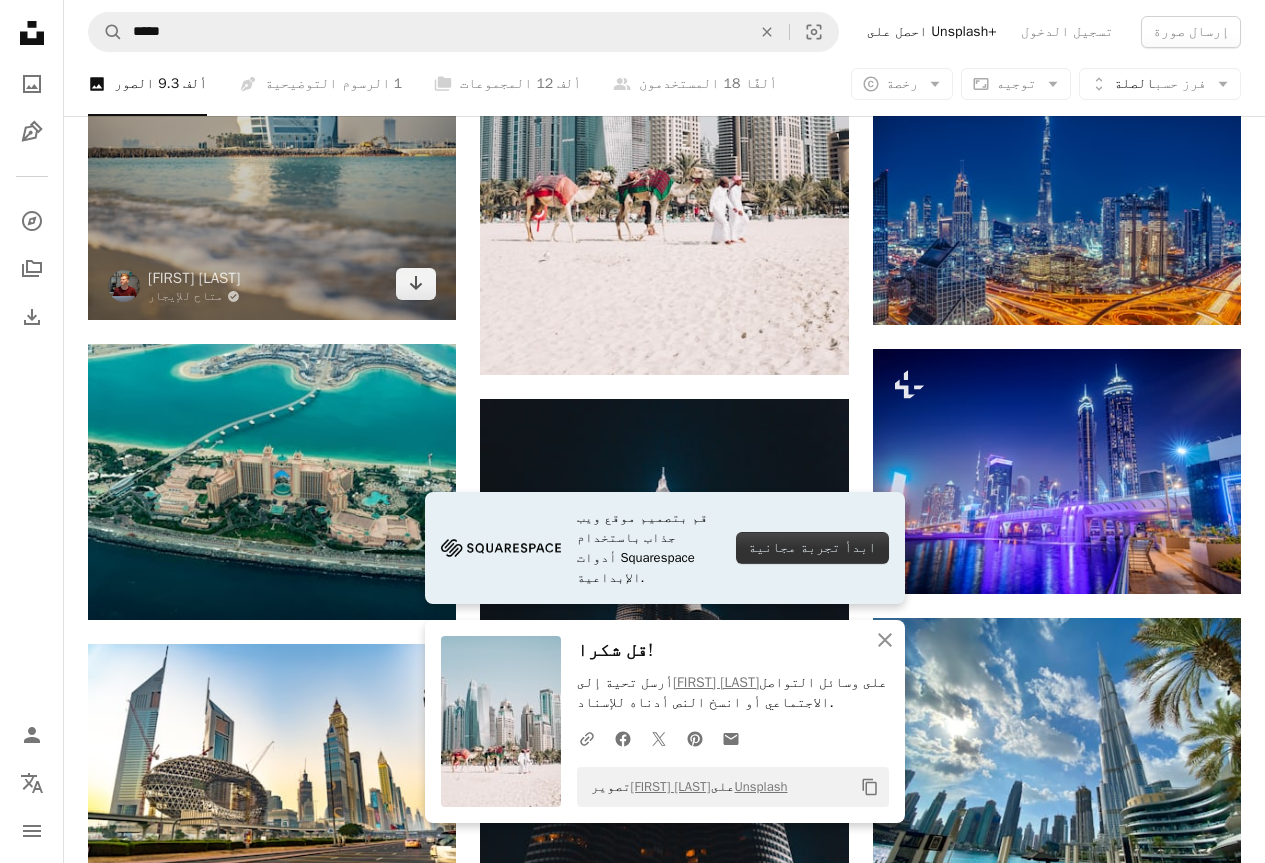 scroll, scrollTop: 1300, scrollLeft: 0, axis: vertical 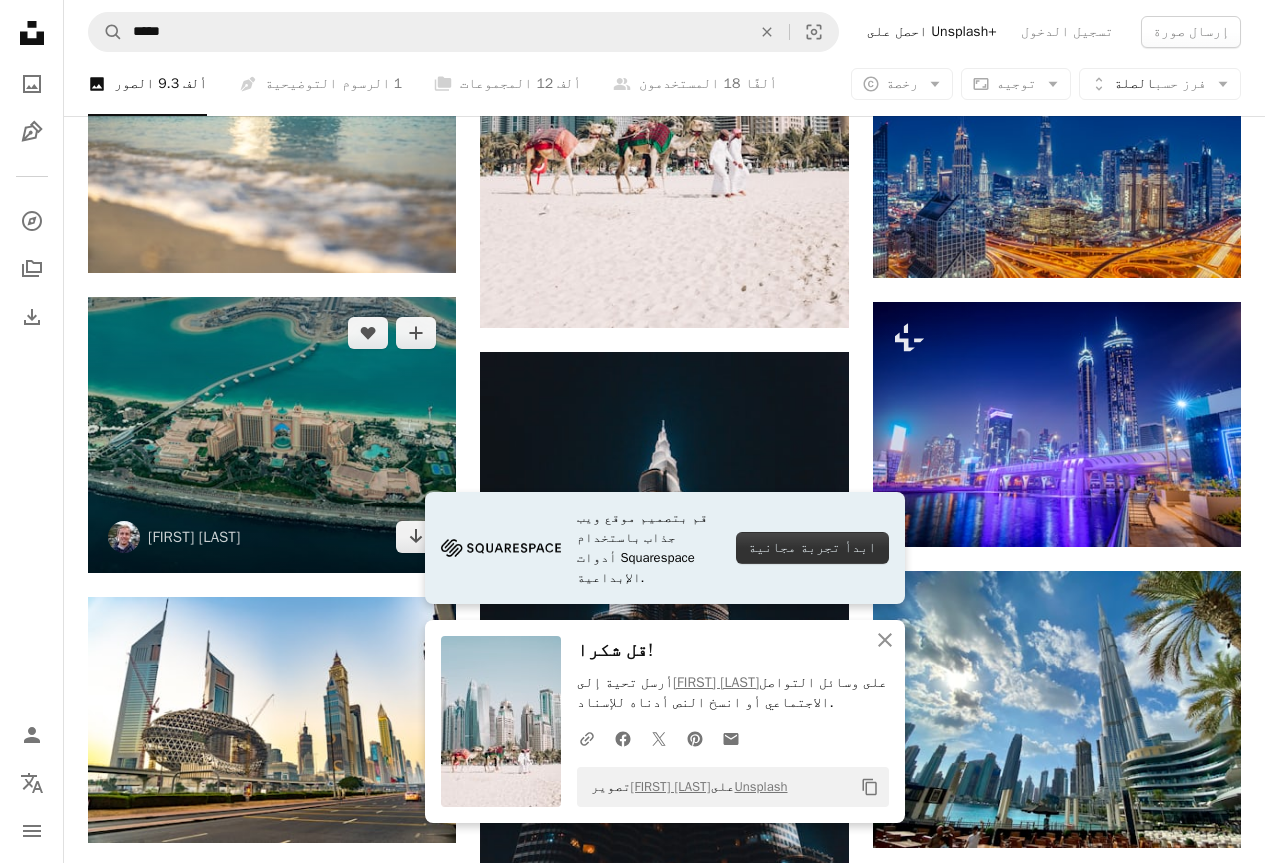click at bounding box center [272, 435] 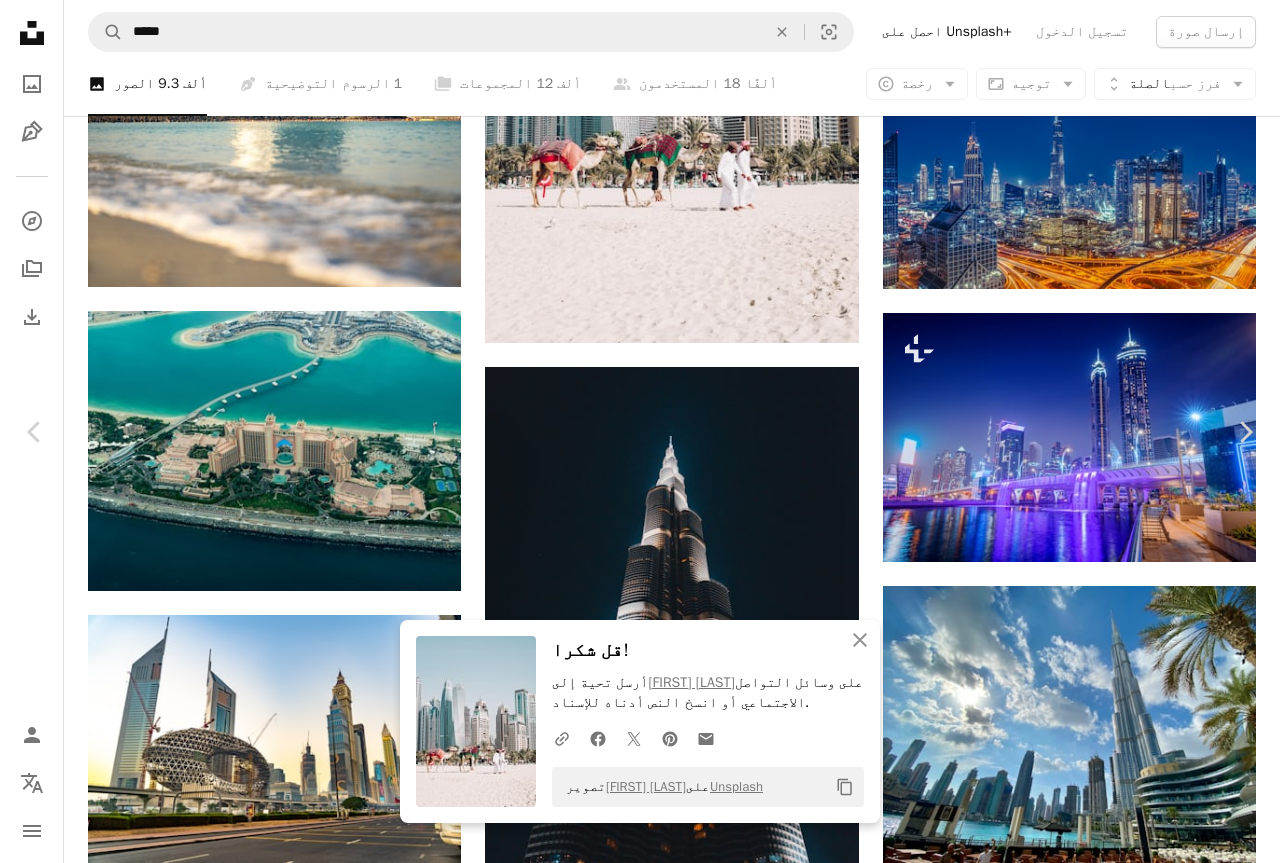 drag, startPoint x: 1093, startPoint y: 45, endPoint x: 835, endPoint y: 87, distance: 261.39624 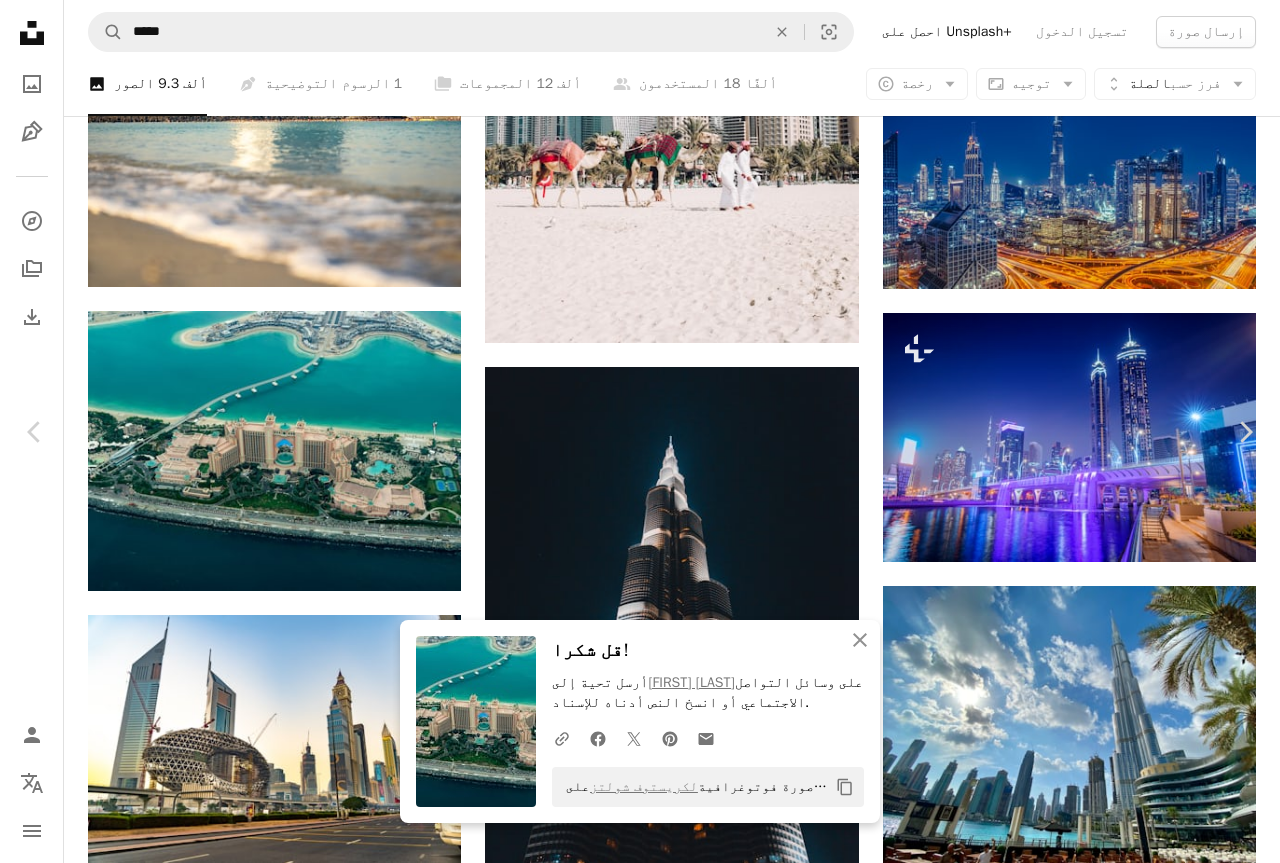 click on "An X shape" at bounding box center (20, 20) 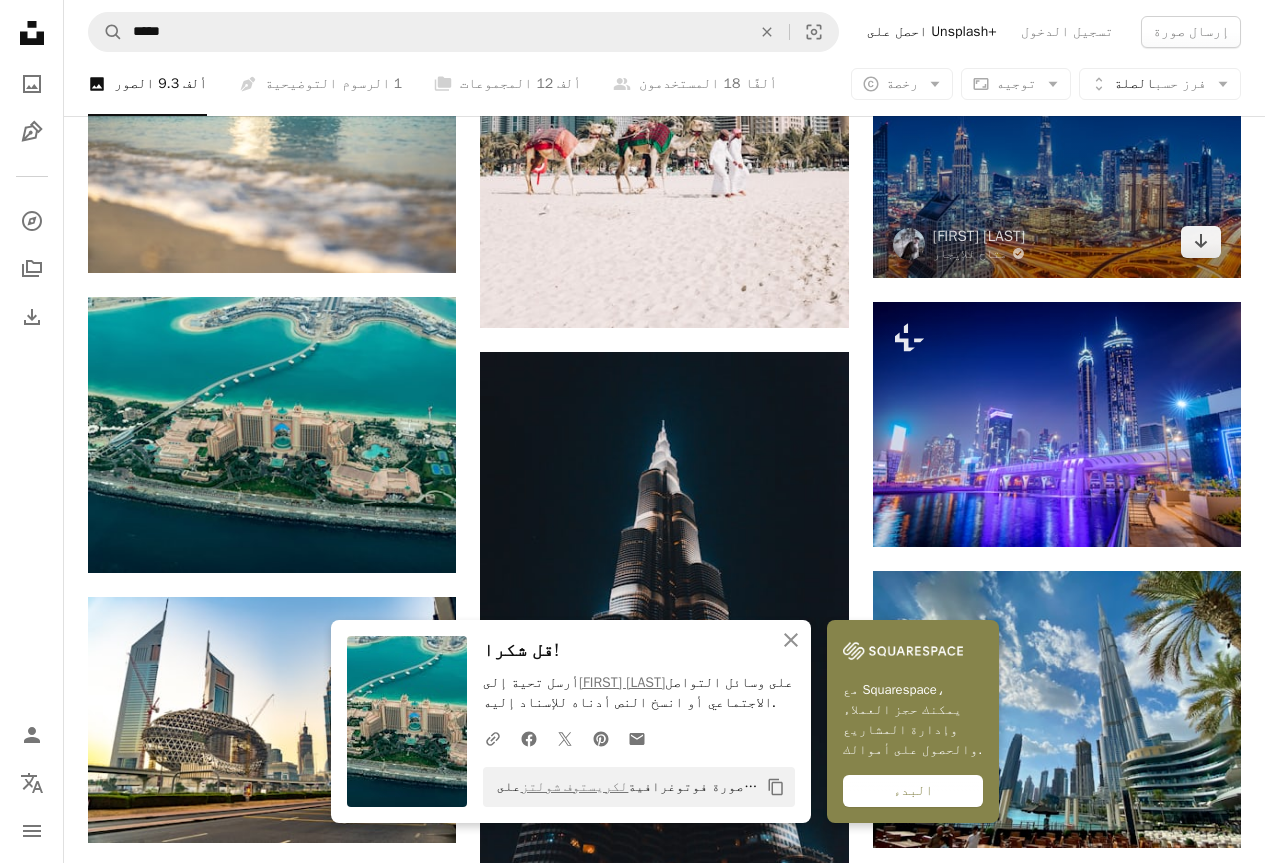 click at bounding box center [1057, 155] 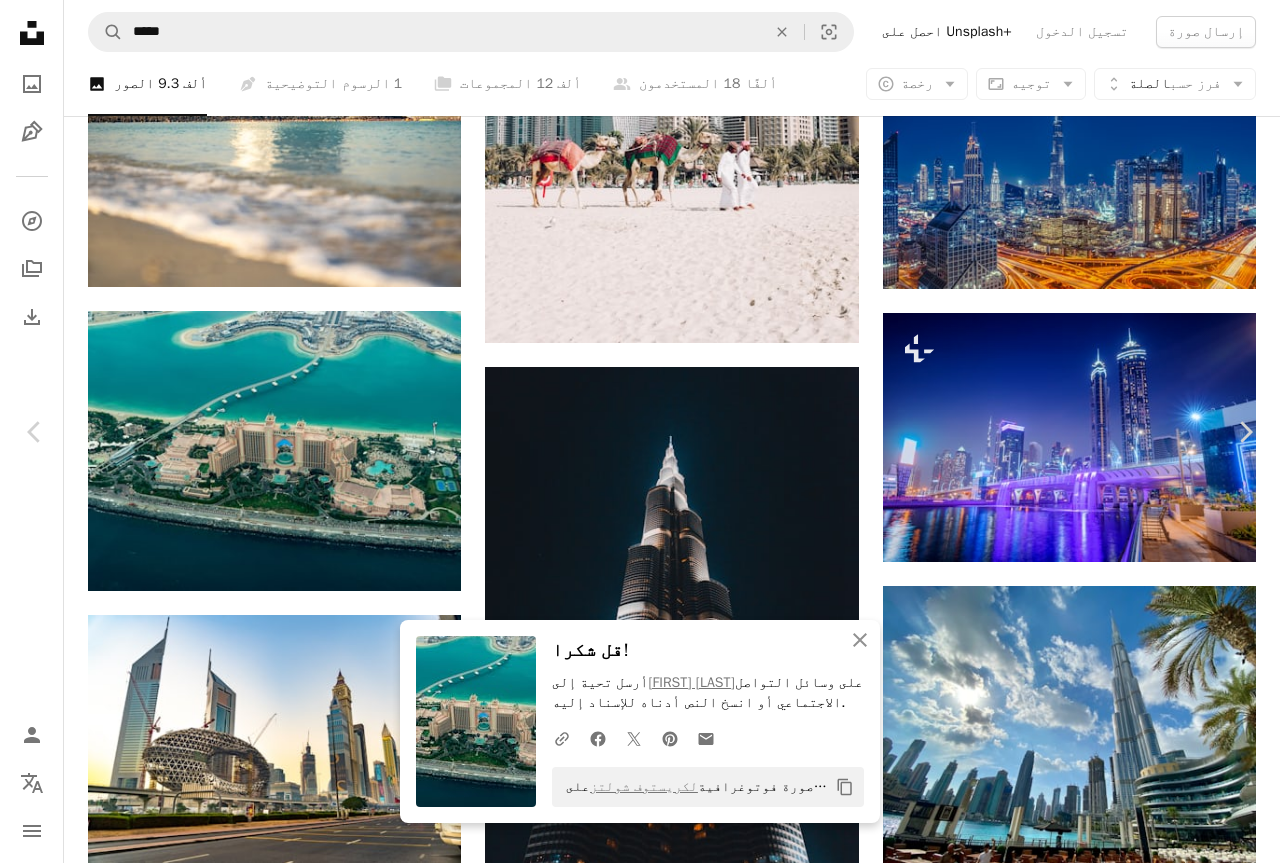 click on "تنزيل مجاني" at bounding box center [1082, 3427] 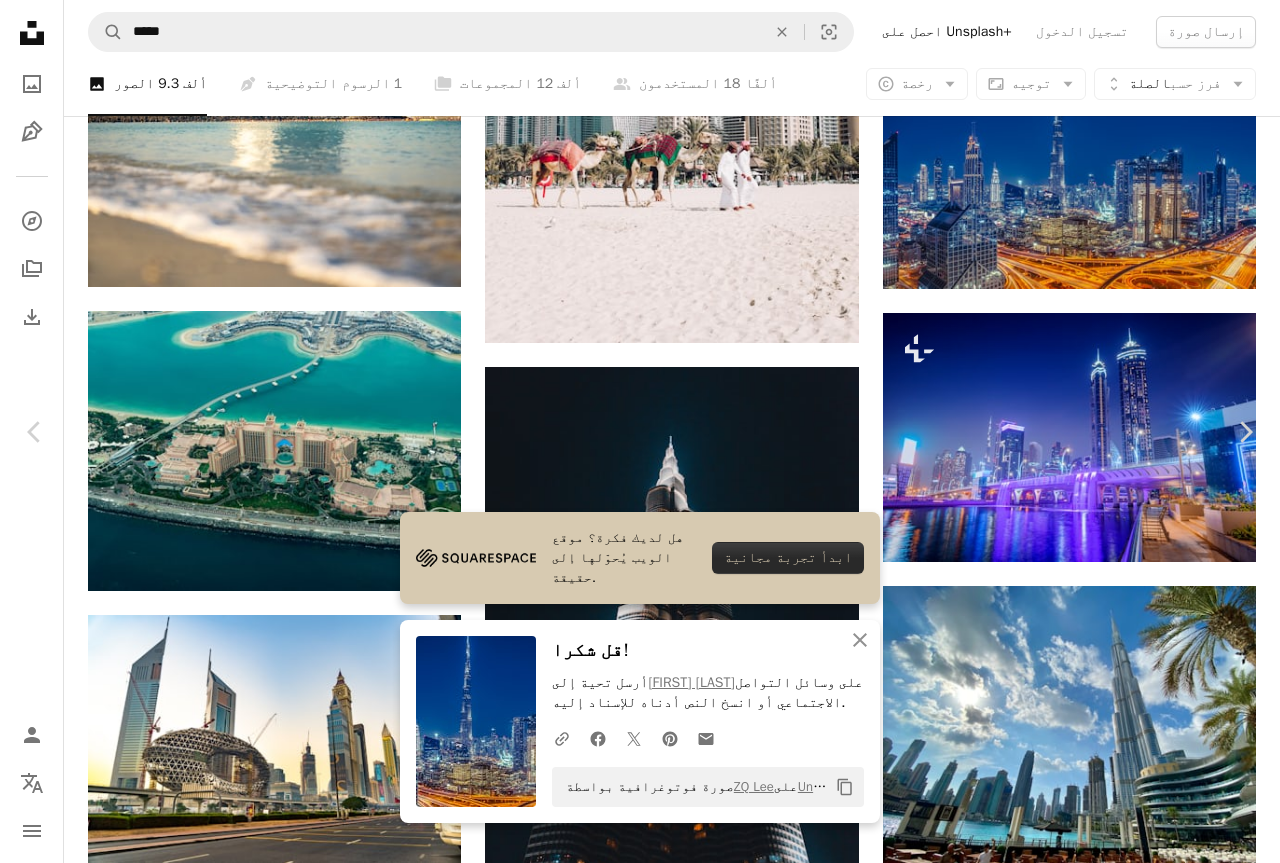 click on "An X shape" at bounding box center (20, 20) 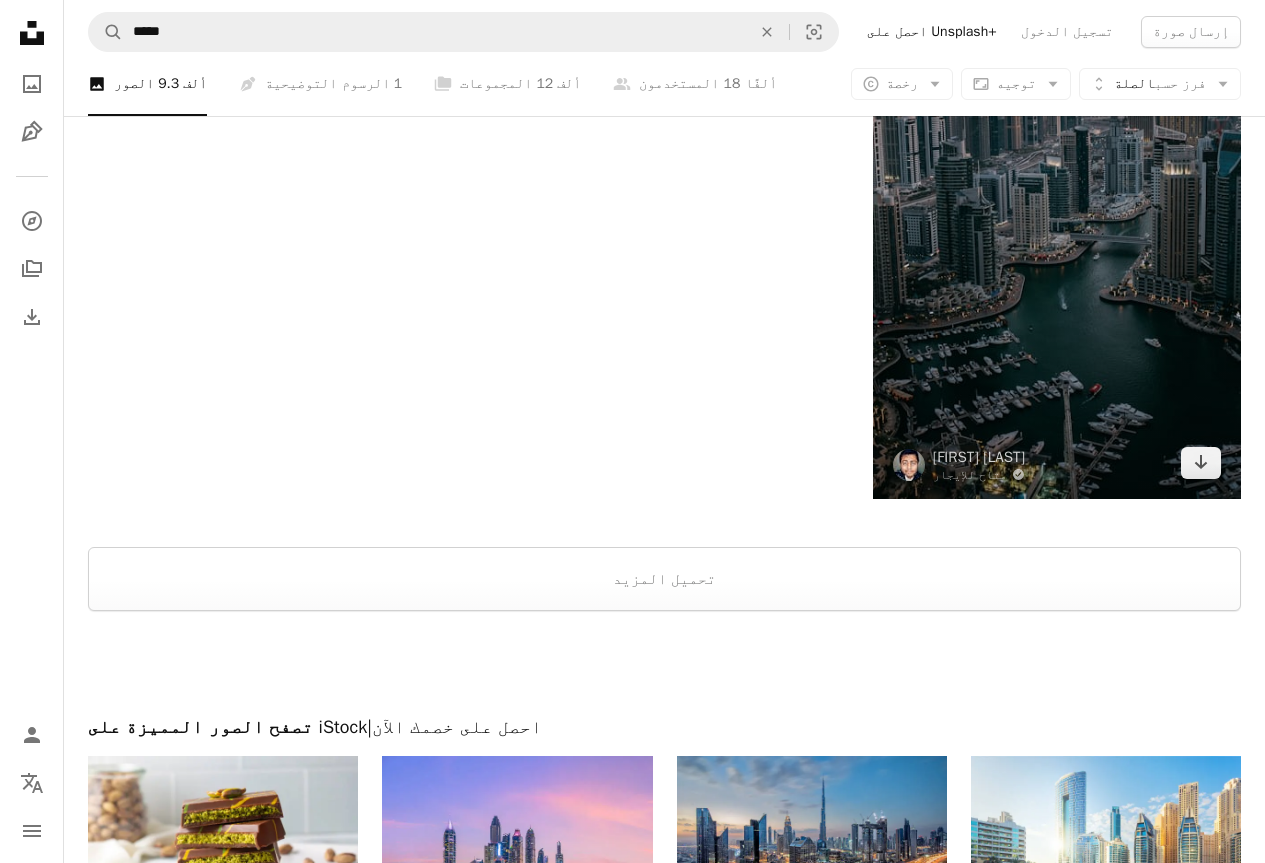 scroll, scrollTop: 3300, scrollLeft: 0, axis: vertical 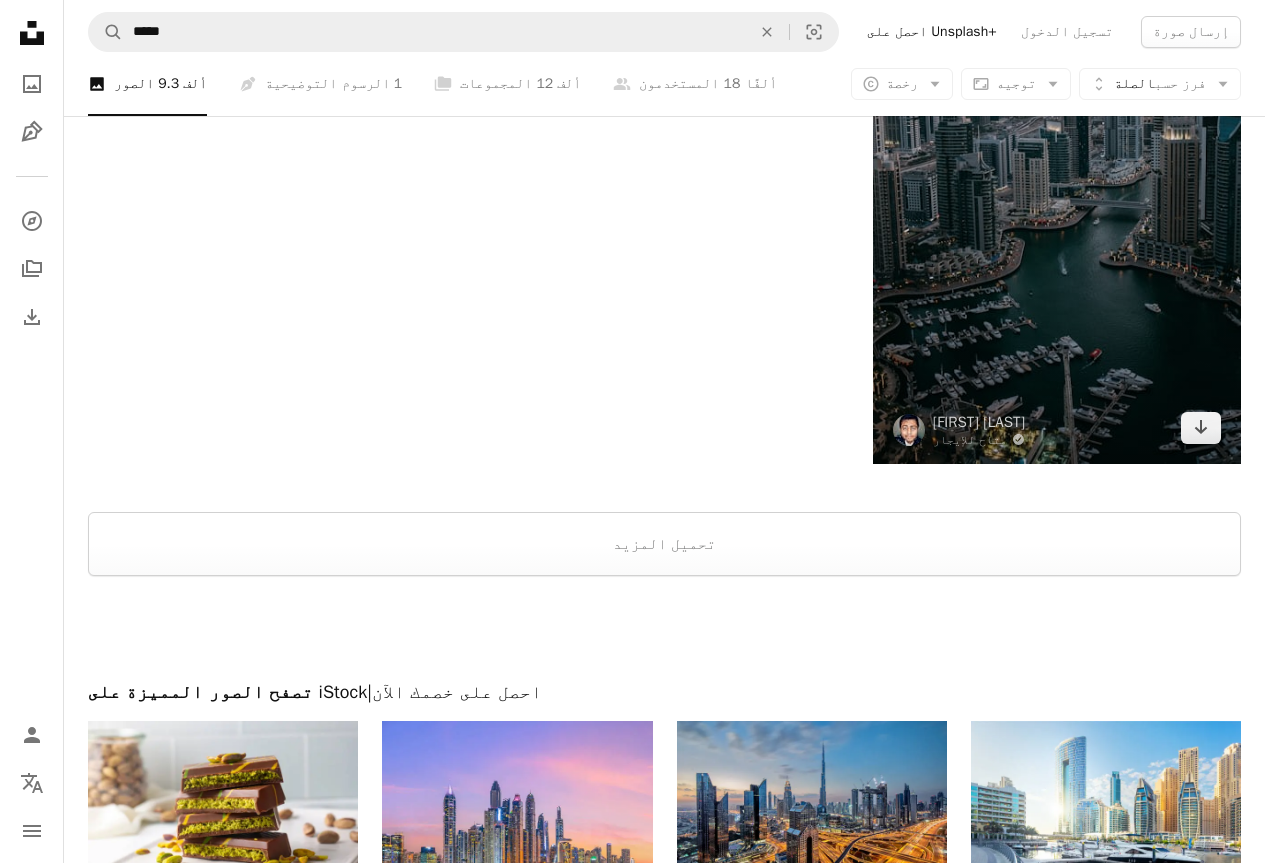 click at bounding box center [1057, 142] 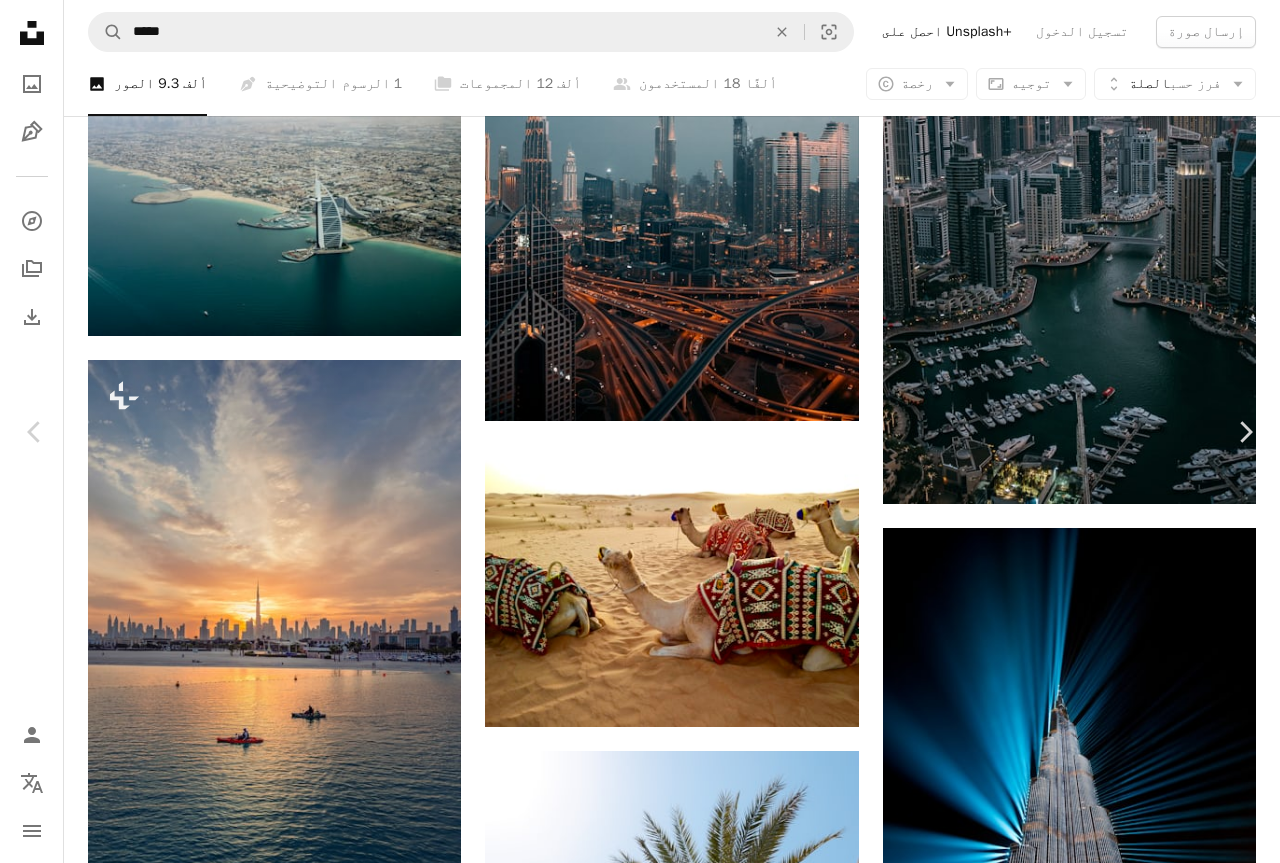 click on "تنزيل مجاني" at bounding box center [1082, 4005] 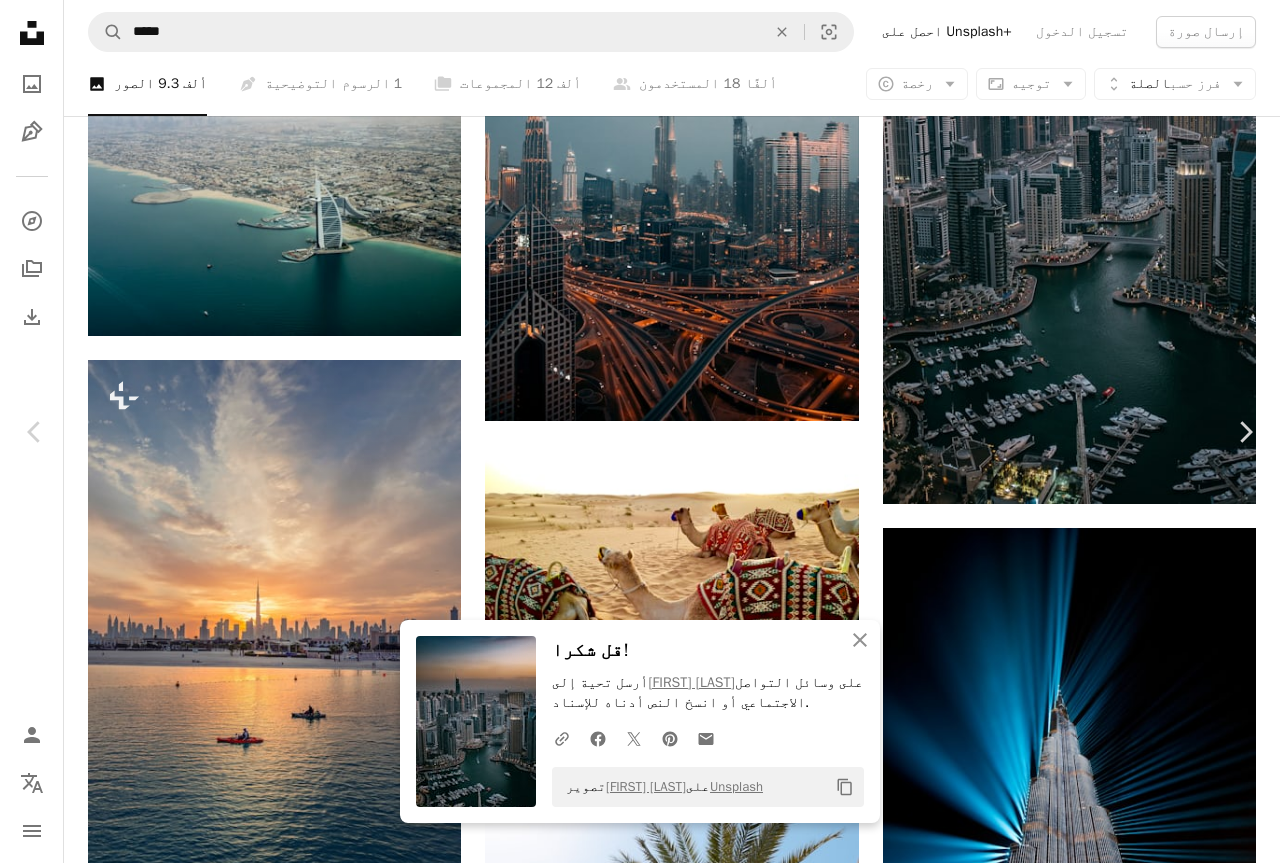 drag, startPoint x: 16, startPoint y: 19, endPoint x: 47, endPoint y: 26, distance: 31.780497 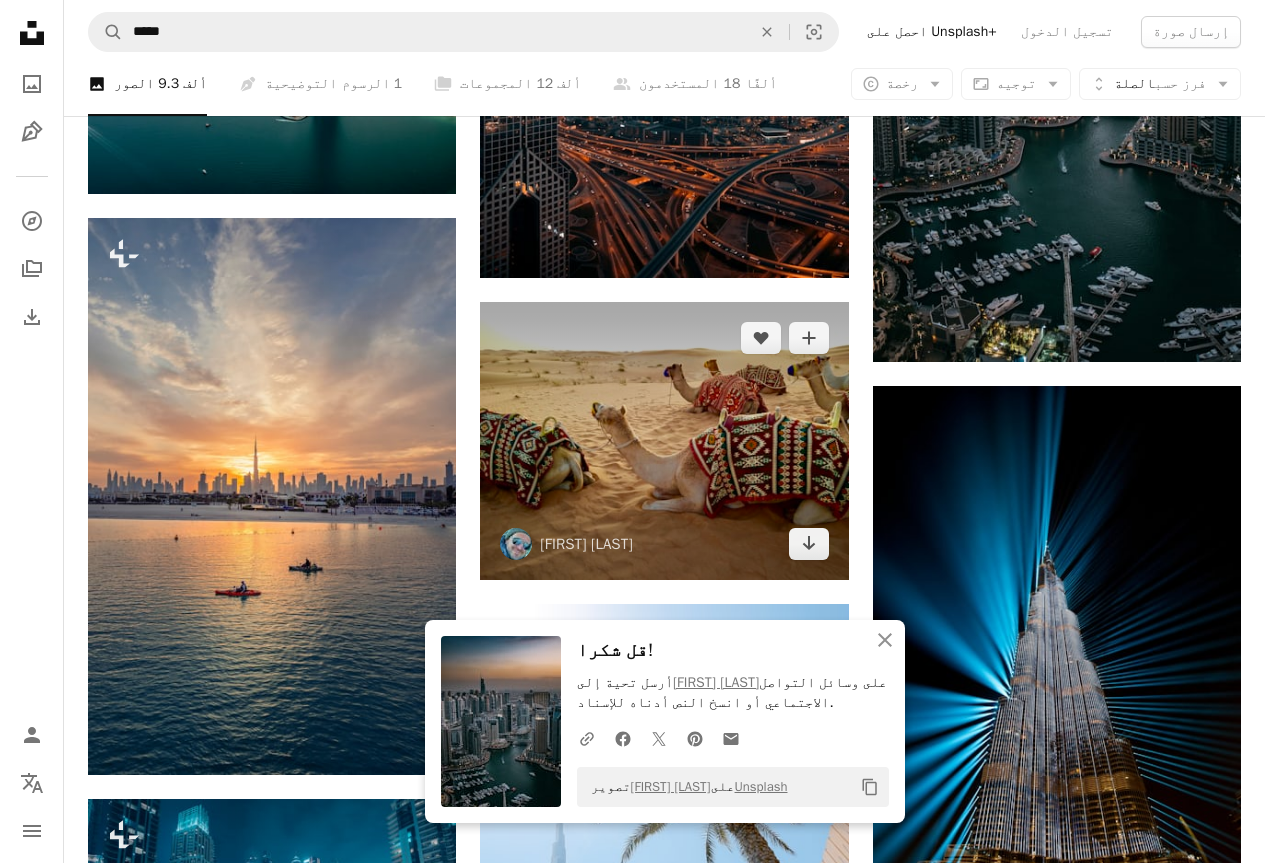 scroll, scrollTop: 3400, scrollLeft: 0, axis: vertical 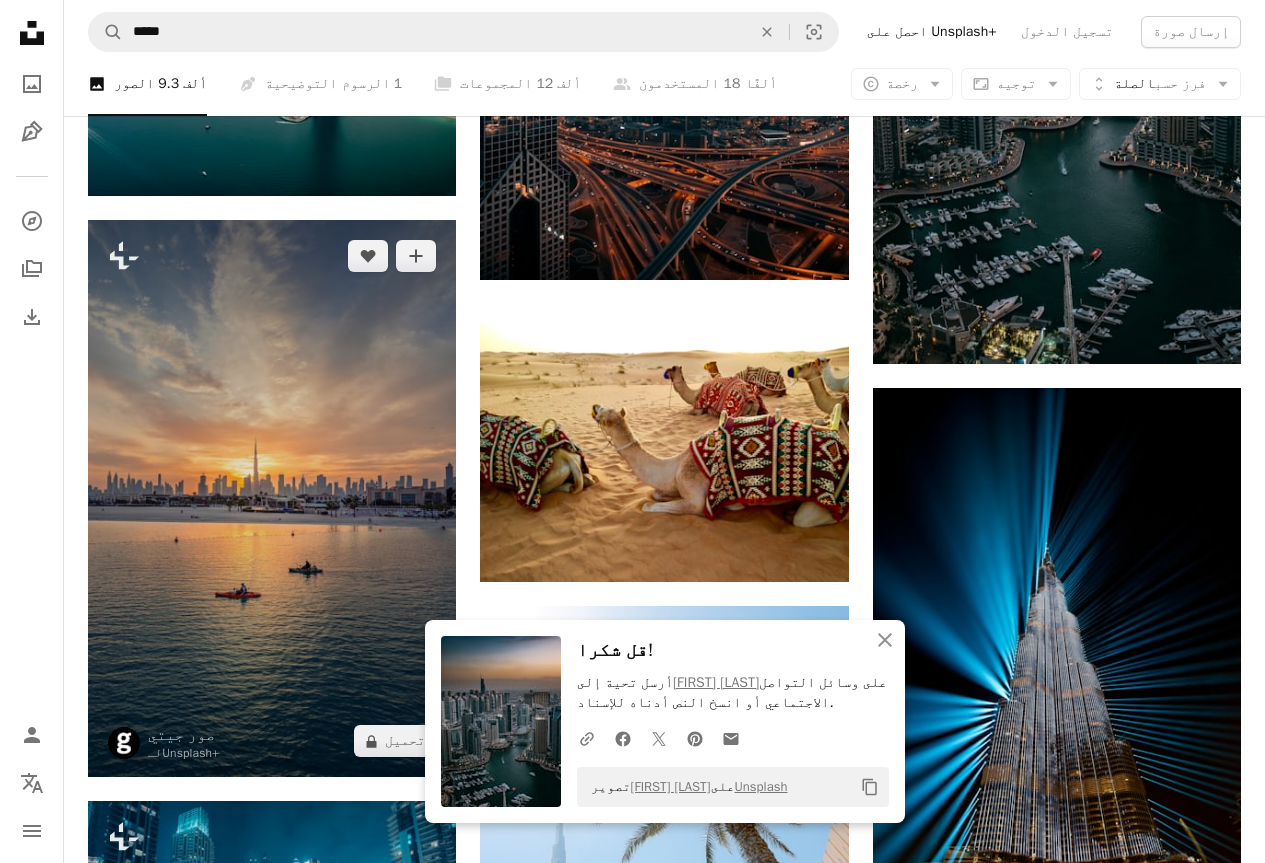 click at bounding box center (272, 498) 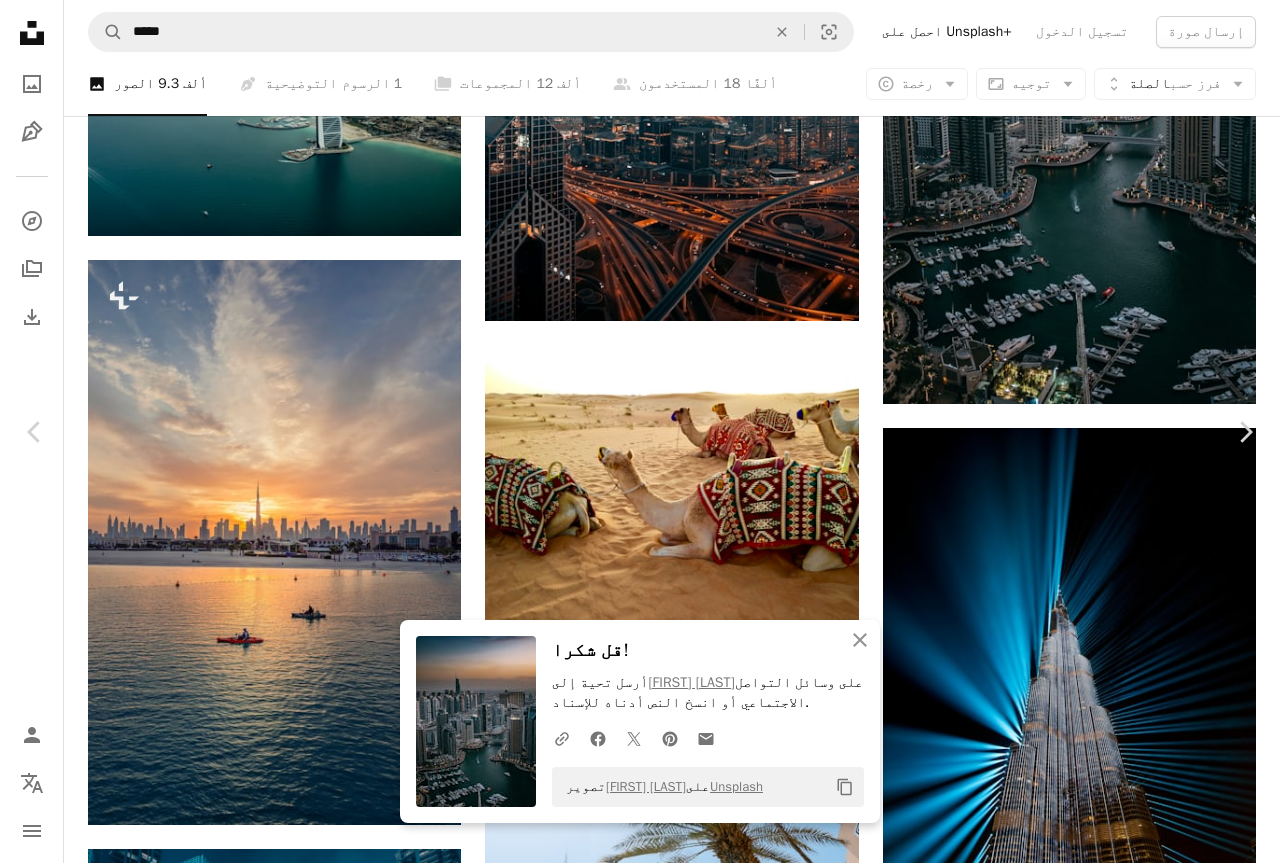 click on "تحميل" at bounding box center (1139, 3887) 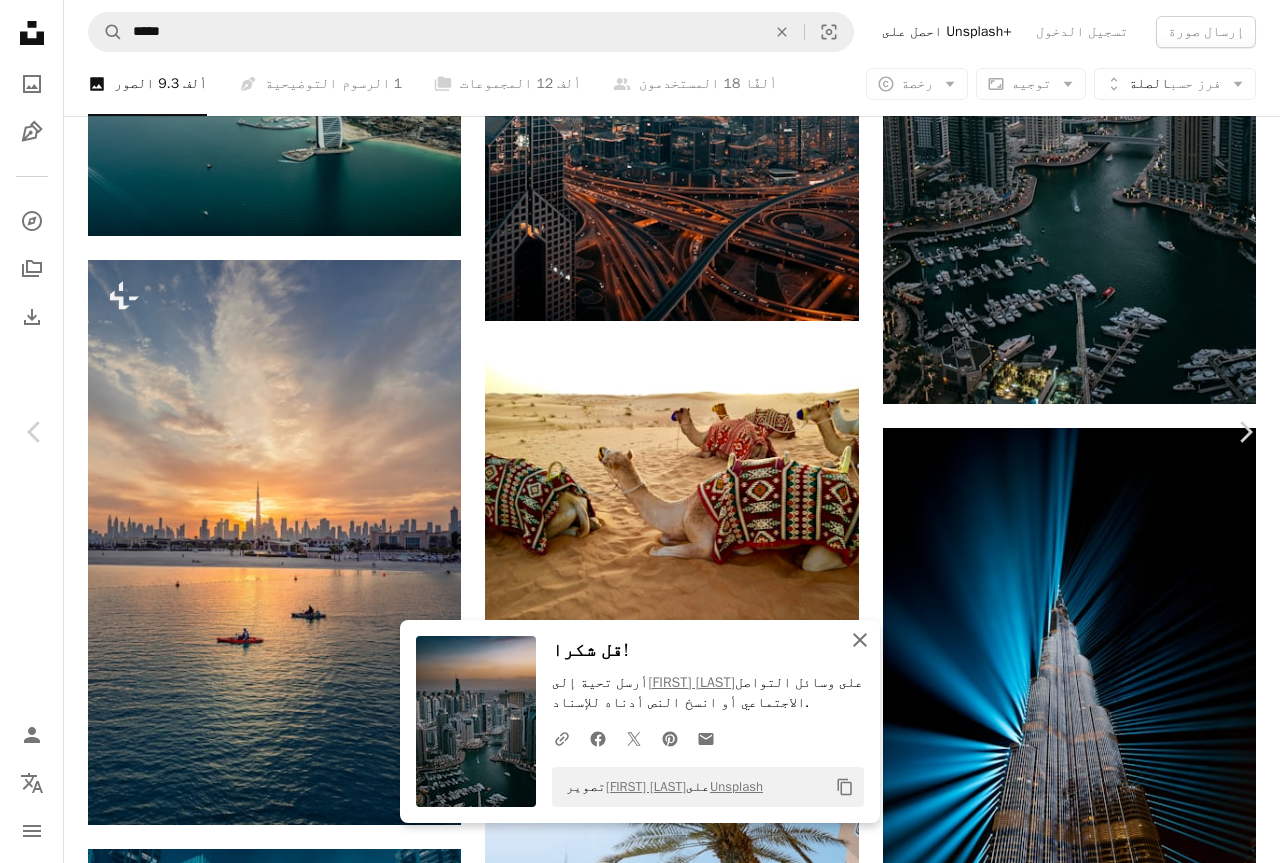 click on "An X shape" 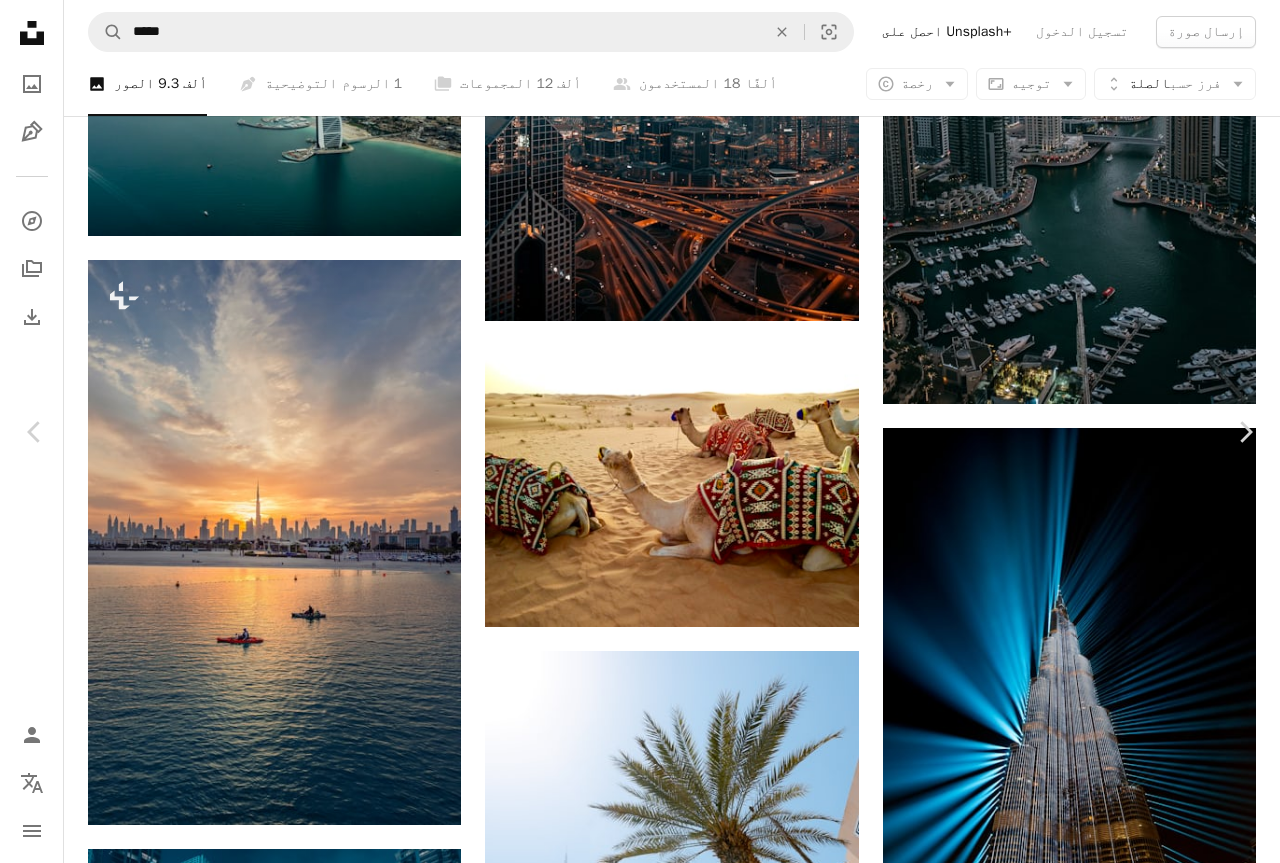click on "An X shape صور مميزة وجاهزة للاستخدام.  استمتع بوصول غير محدود. A plus sign يتم إضافة محتوى خاص بالأعضاء شهريًا A plus sign تنزيلات غير محدودة بدون حقوق ملكية A plus sign الرسوم التوضيحية جديد A plus sign حماية قانونية معززة سنوي خصم  66% شهريا 12 دولارًا   4 دولارات دولار أمريكي شهريا  * احصل على  Unsplash+ * عند الدفع سنويًا، تُدفع مقدمًا  ٤٨ دولارًا أمريكيًا،  مع الضرائب عند الاقتضاء. يُجدد تلقائيًا. يُمكنك الإلغاء في أي وقت." at bounding box center [640, 4272] 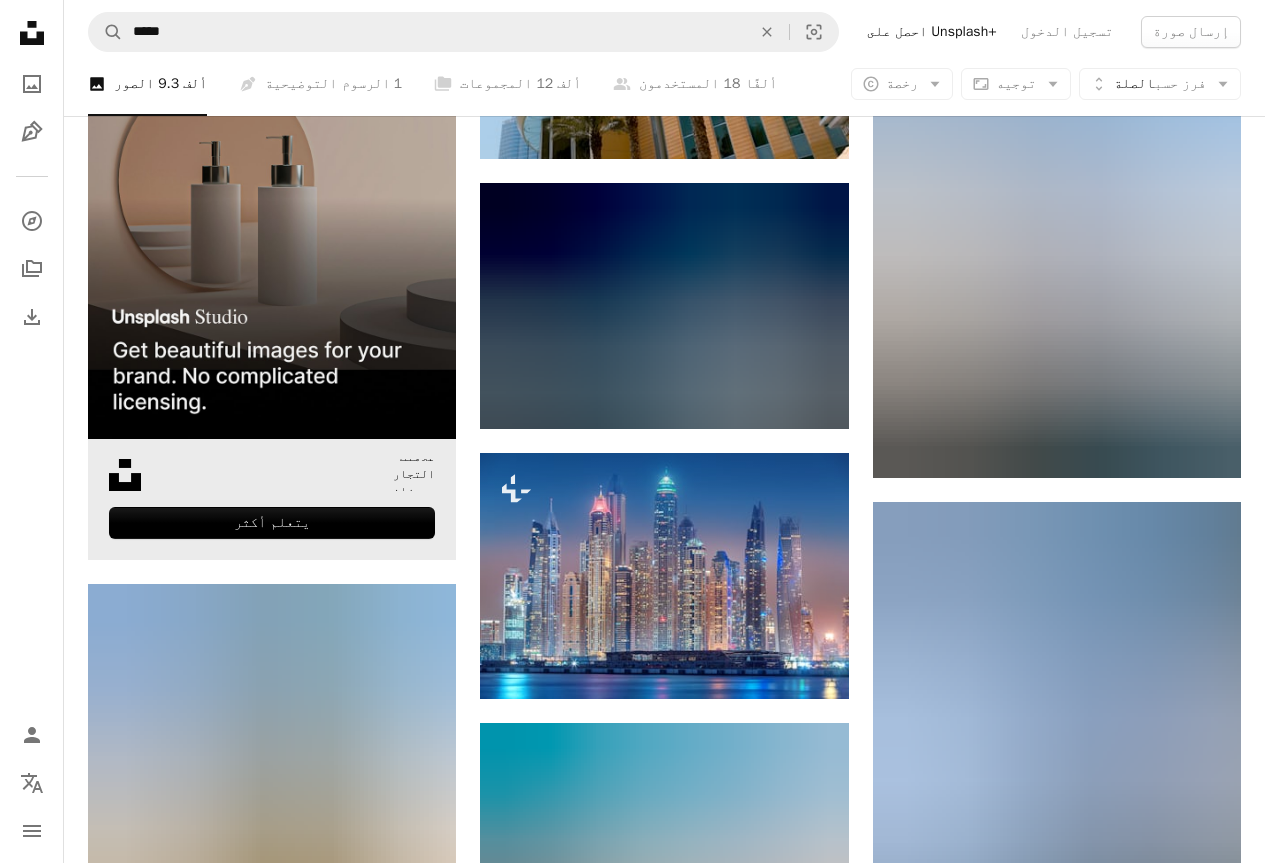 scroll, scrollTop: 4700, scrollLeft: 0, axis: vertical 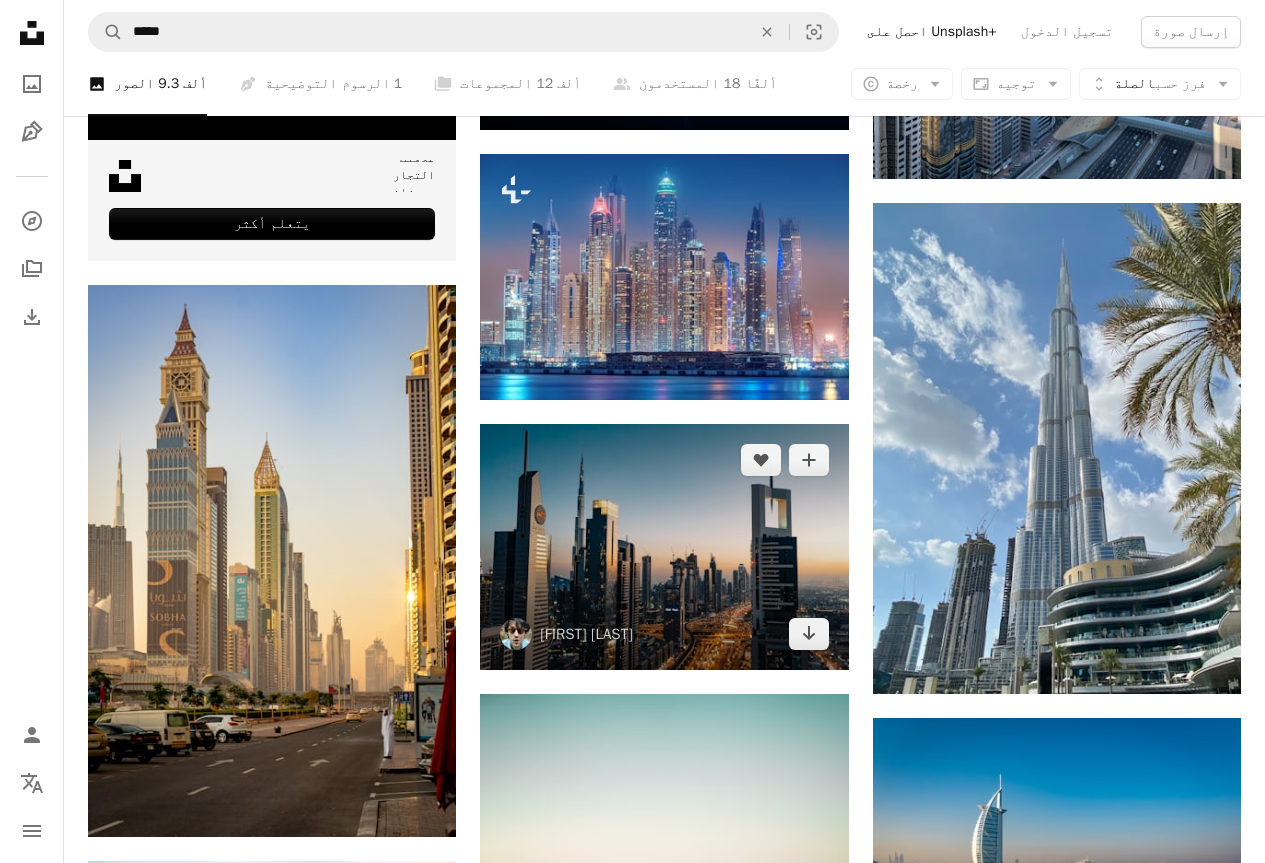 click at bounding box center [664, 547] 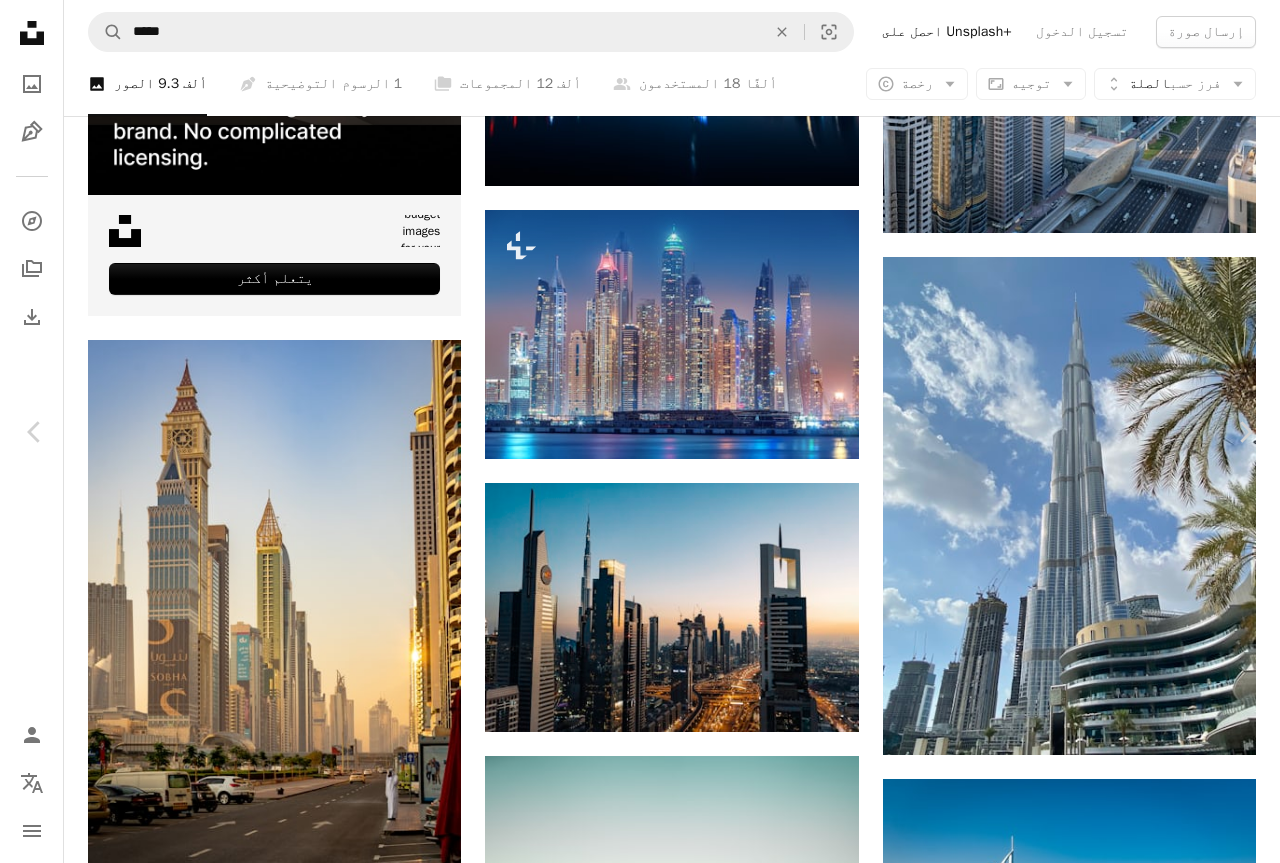 click on "تنزيل مجاني" at bounding box center (1082, 5618) 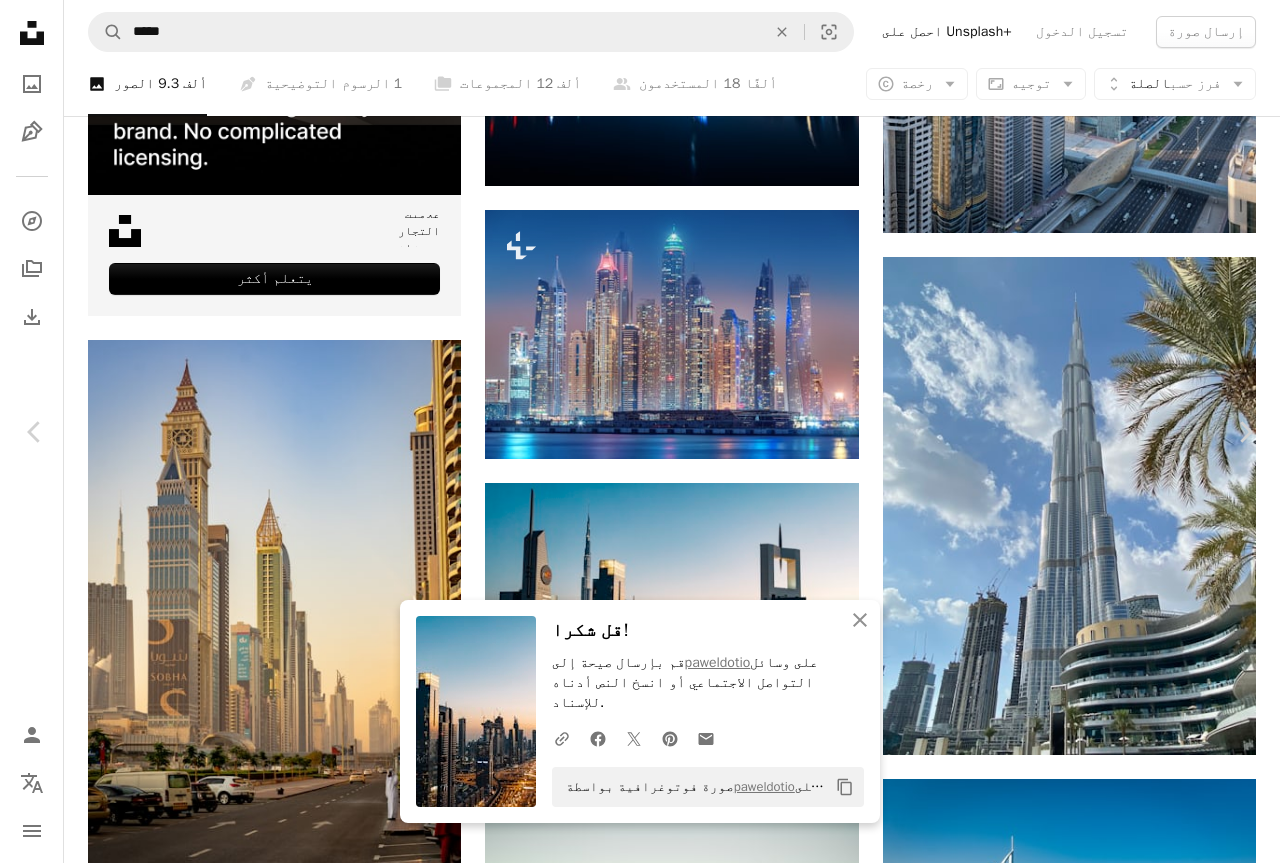 click on "An X shape" at bounding box center (20, 20) 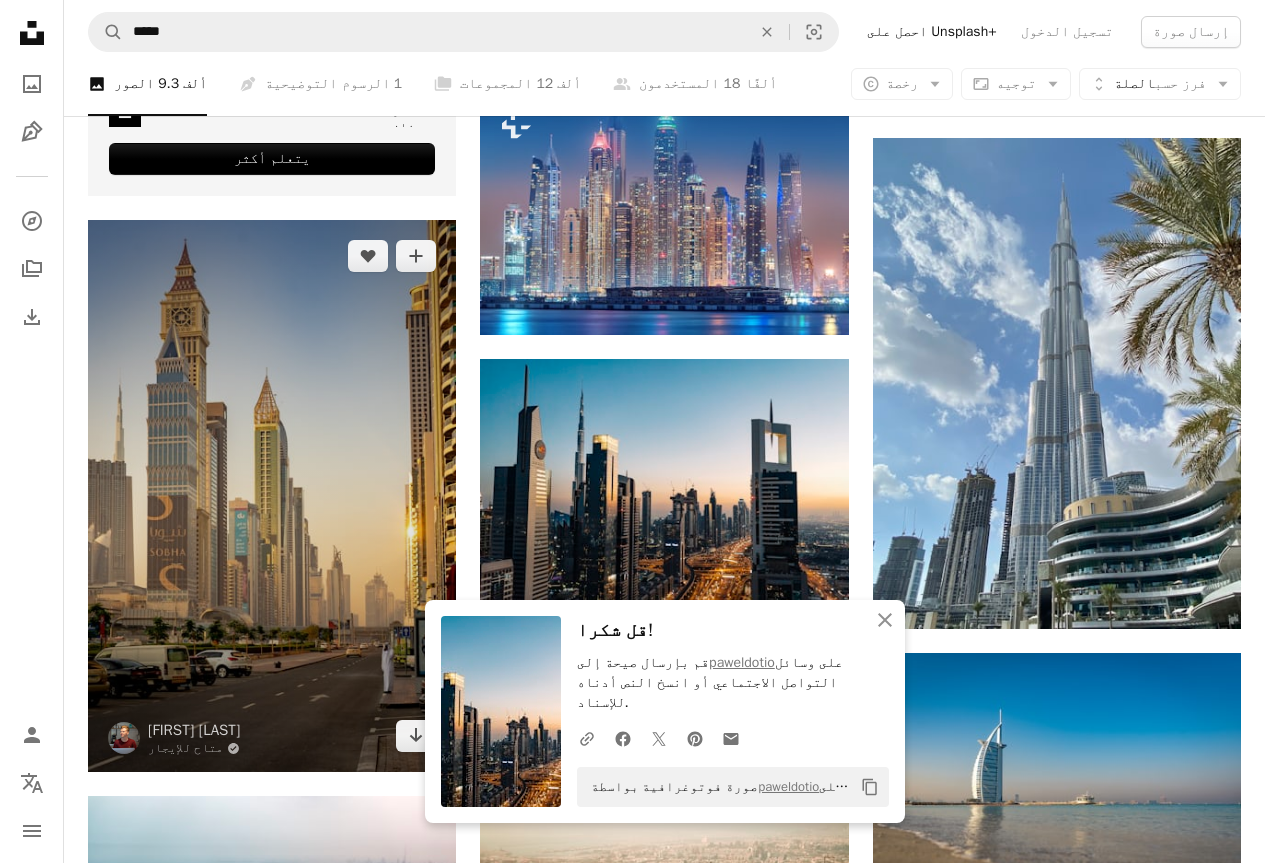 scroll, scrollTop: 4800, scrollLeft: 0, axis: vertical 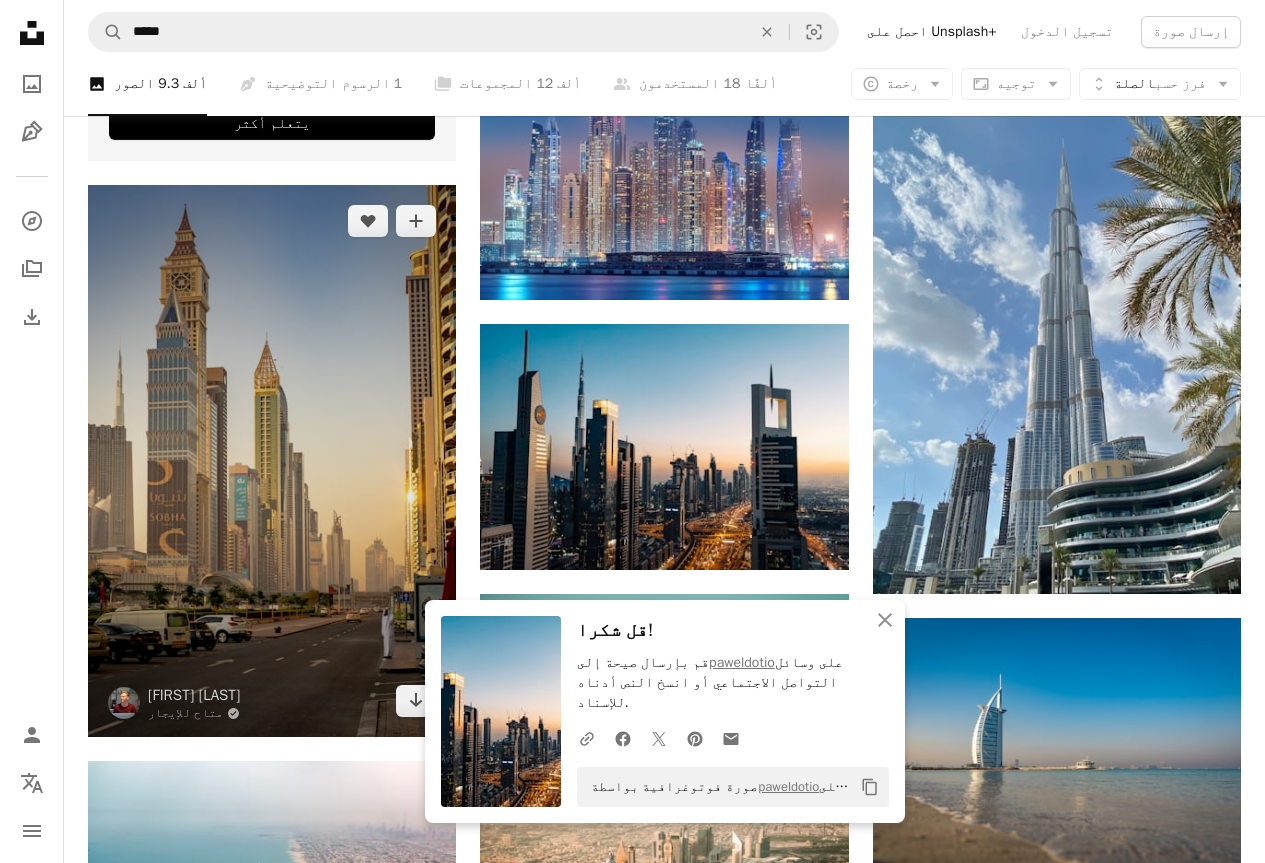 click at bounding box center (272, 461) 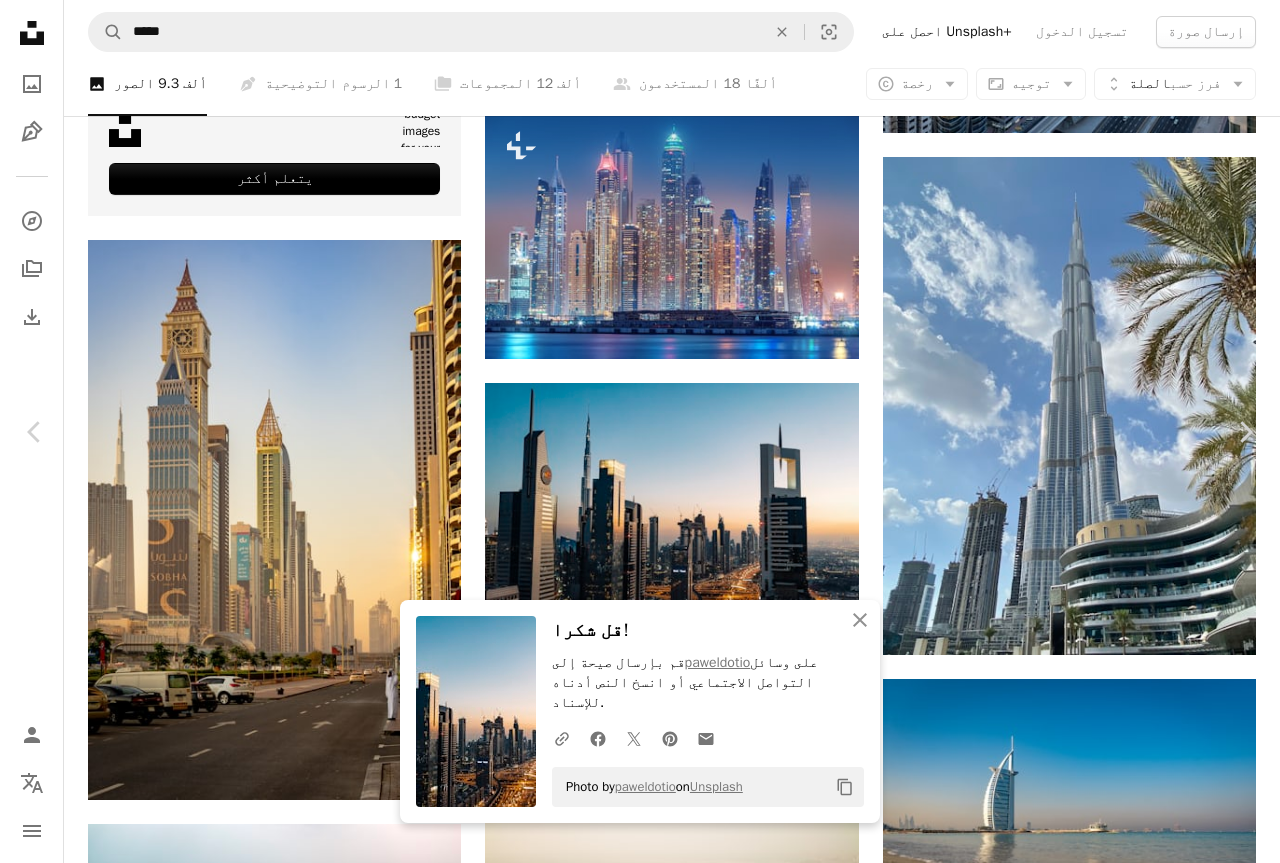 click on "تنزيل مجاني" at bounding box center [1082, 5500] 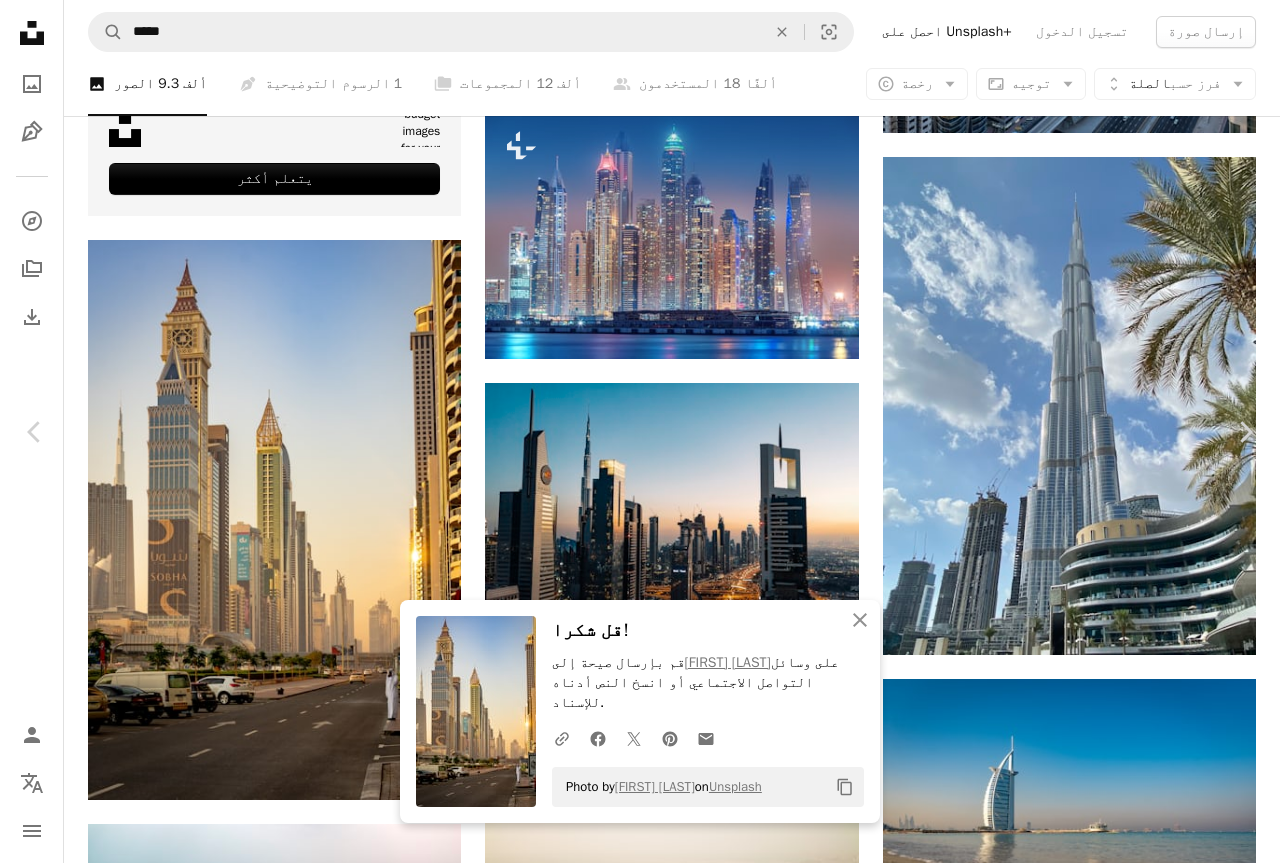 click on "Unsplash logo Unsplash Home A photo Pen Tool A compass A stack of folders Download Person Localization icon navigation menu A magnifying glass ***** An X shape Visual search احصل على Unsplash+ تسجيل الدخول إرسال صورة تصفح الصور المميزة على iStock  |  خصم 20% على iStock  ↗ Browse premium images on iStock 20% off at iStock  ↗ View more  ↗ شاهد المزيد على iStock  ↗ A photo الصور   9.3 ألف Pen Tool الرسوم التوضيحية   1 A stack of folders المجموعات   12 ألف A group of people المستخدمون   18 ألفًا A copyright icon © رخصة Arrow down Aspect ratio توجيه Arrow down Unfold فرز حسب  الصلة Arrow down Filters Filters دبي Chevron right لندن أبو ظبي سنغافورة أفق دبي مدينة دبي ليلة دبي برج خليفة صحراء دبي مدينة مبنى الإمارات العربية المتحدة Plus sign for Unsplash+ A heart A plus sign لـ  |" at bounding box center (640, 326) 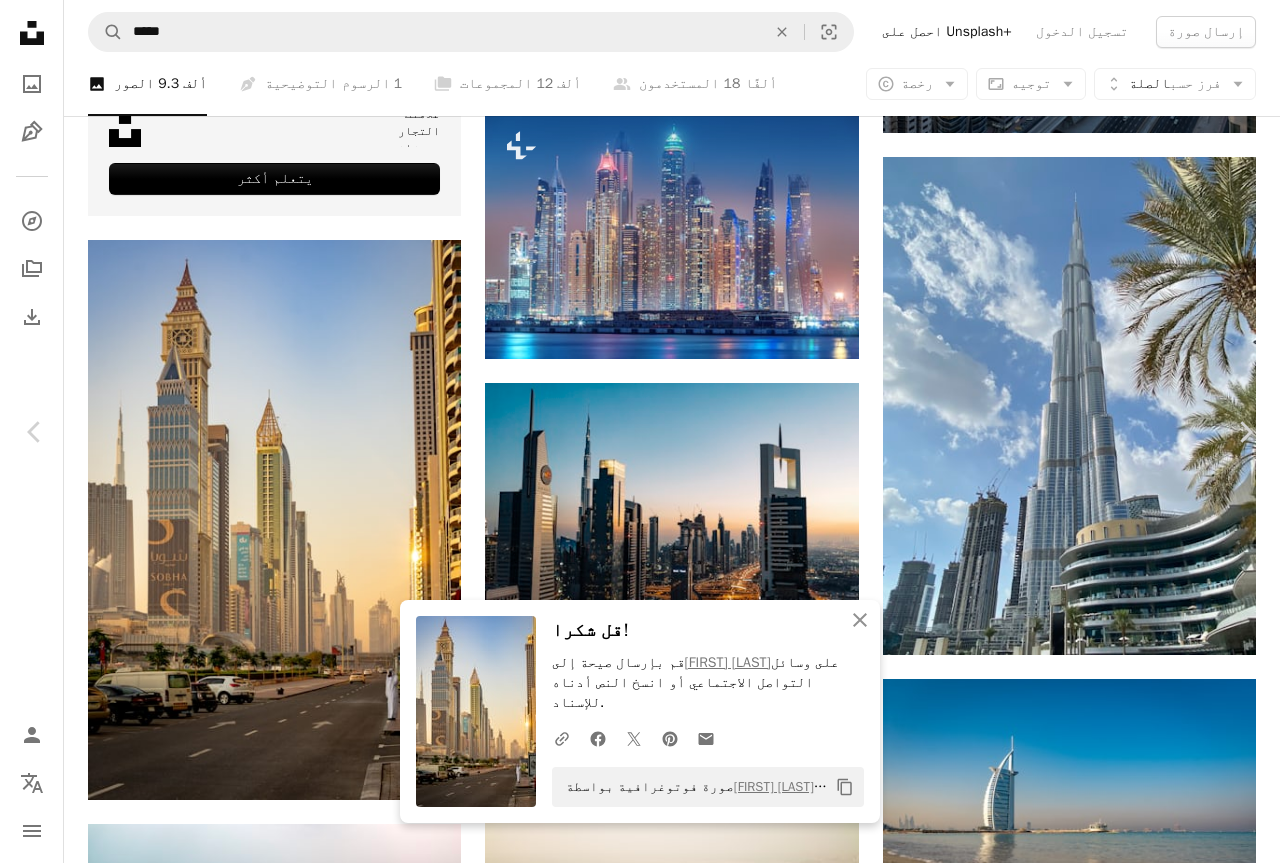 drag, startPoint x: 1206, startPoint y: 202, endPoint x: 1129, endPoint y: 226, distance: 80.65358 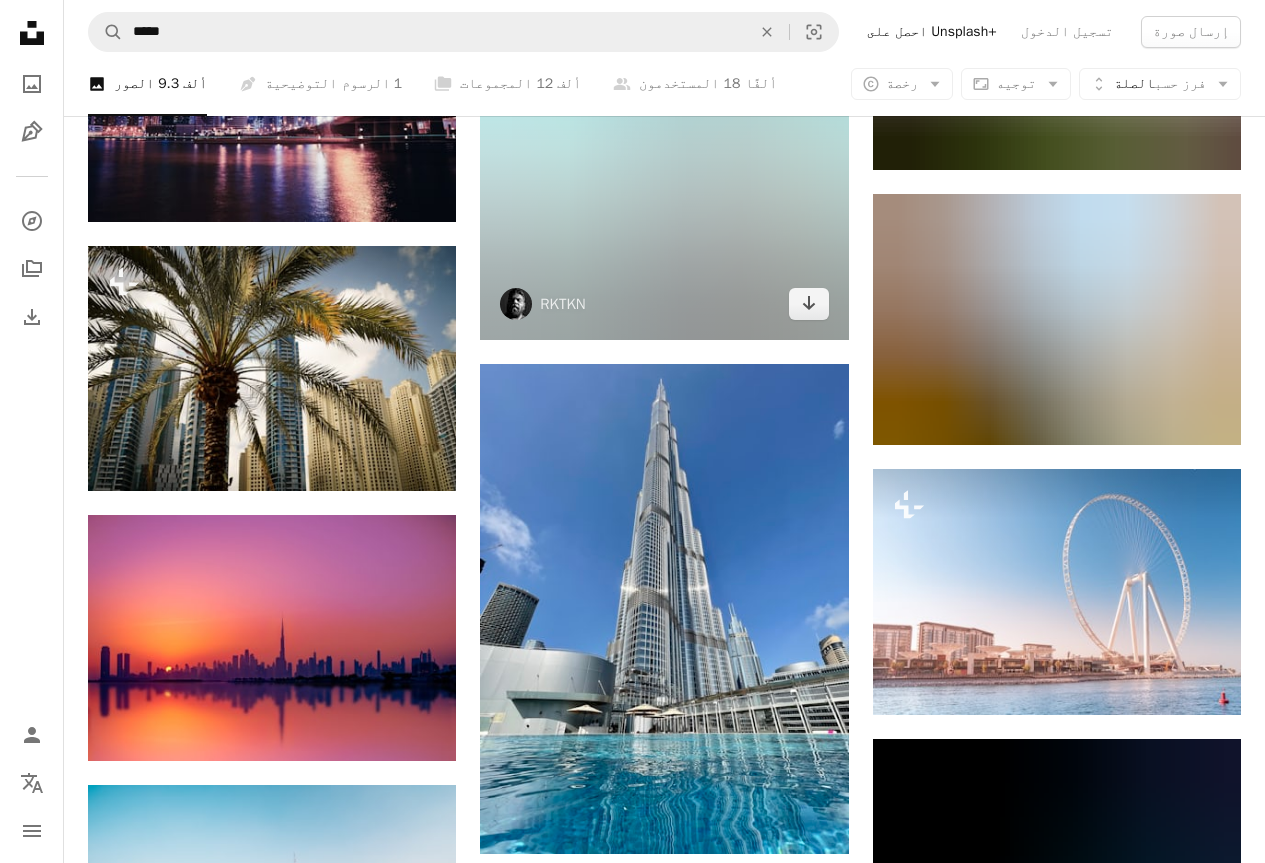 scroll, scrollTop: 6900, scrollLeft: 0, axis: vertical 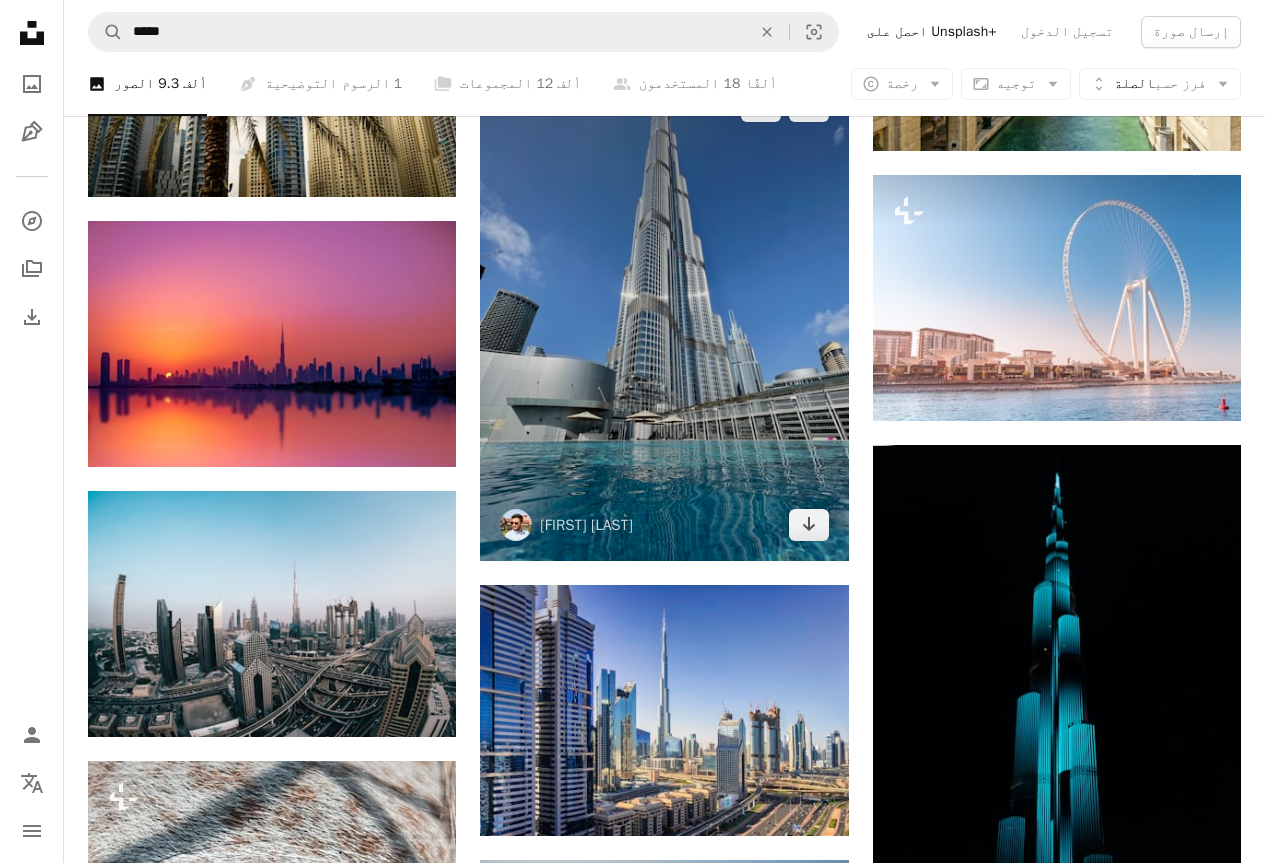 click at bounding box center [664, 315] 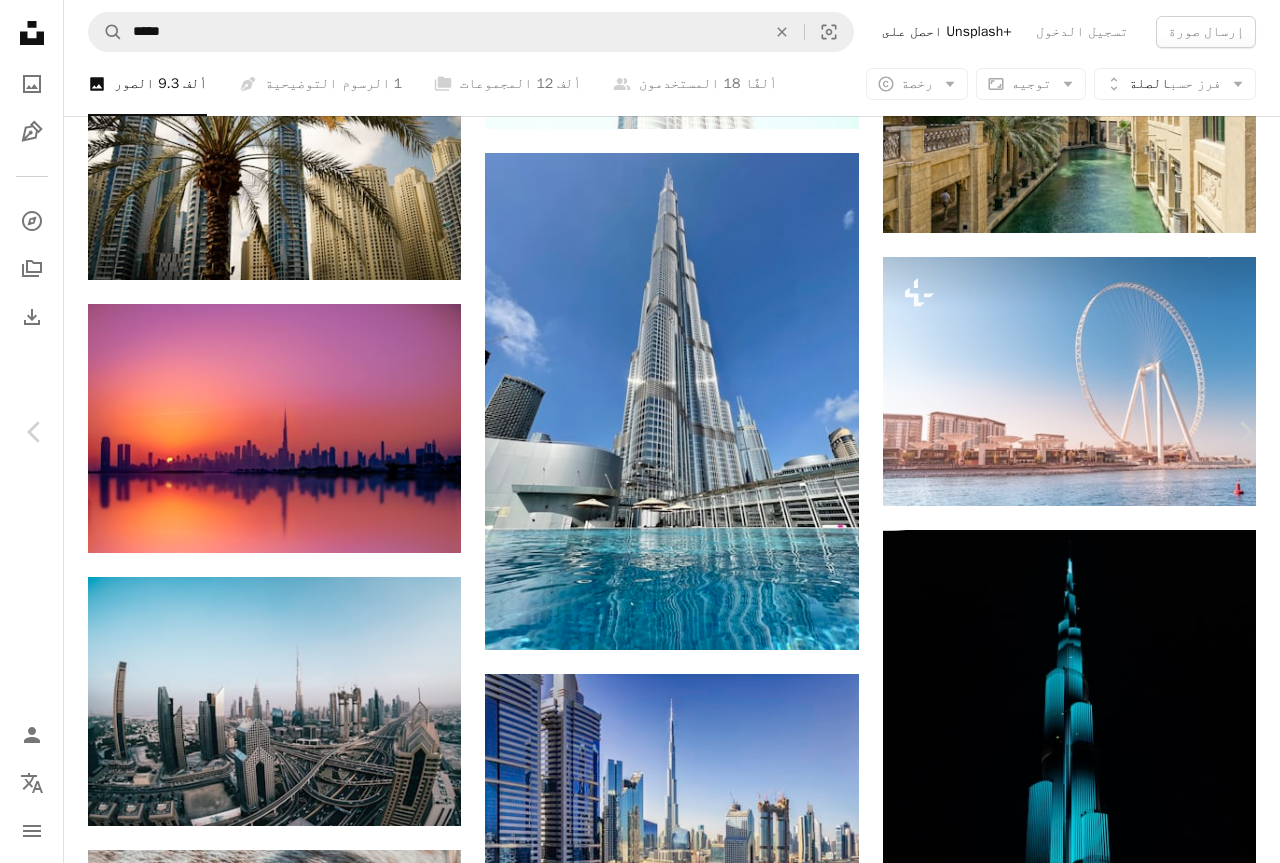 click on "تنزيل مجاني" at bounding box center [1082, 3400] 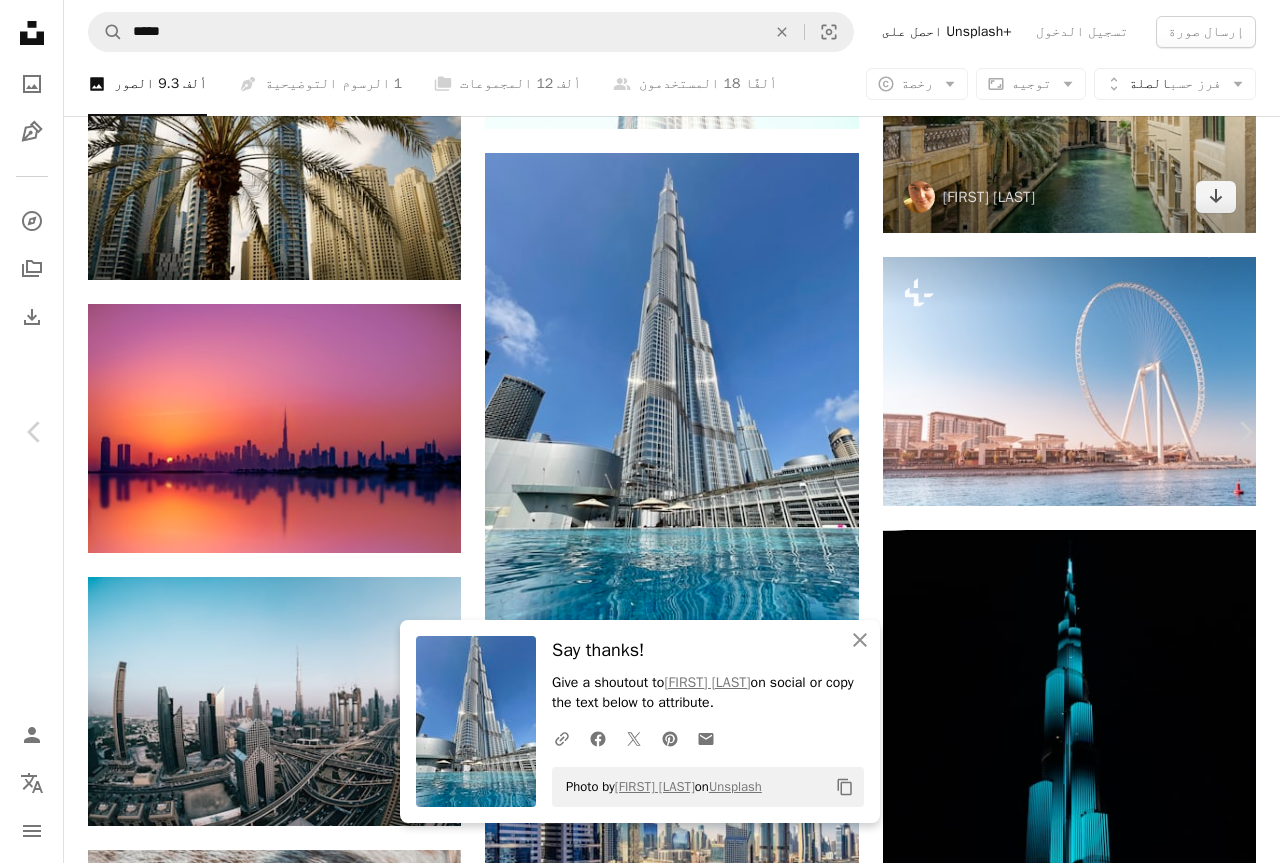 drag, startPoint x: 1213, startPoint y: 220, endPoint x: 1005, endPoint y: 288, distance: 218.83327 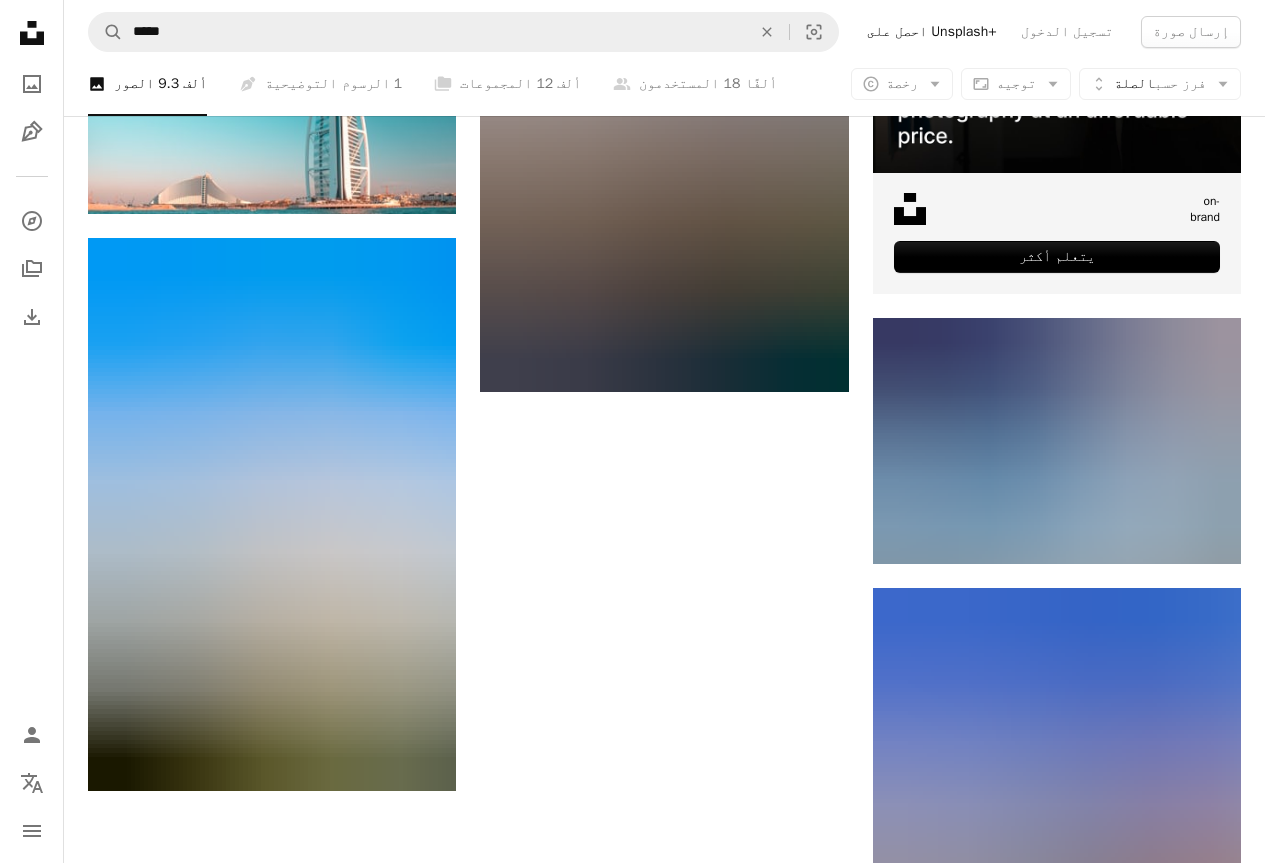scroll, scrollTop: 8400, scrollLeft: 0, axis: vertical 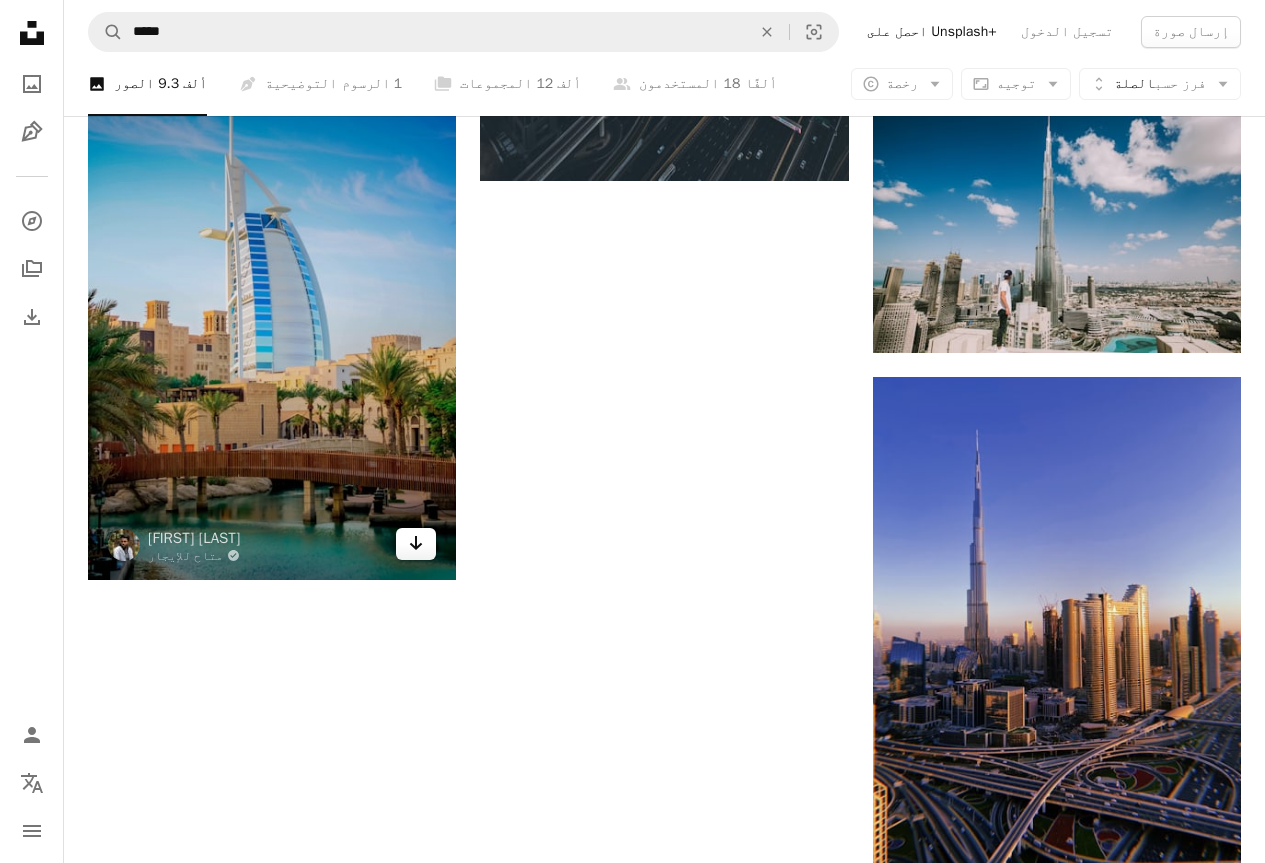 click on "Arrow pointing down" 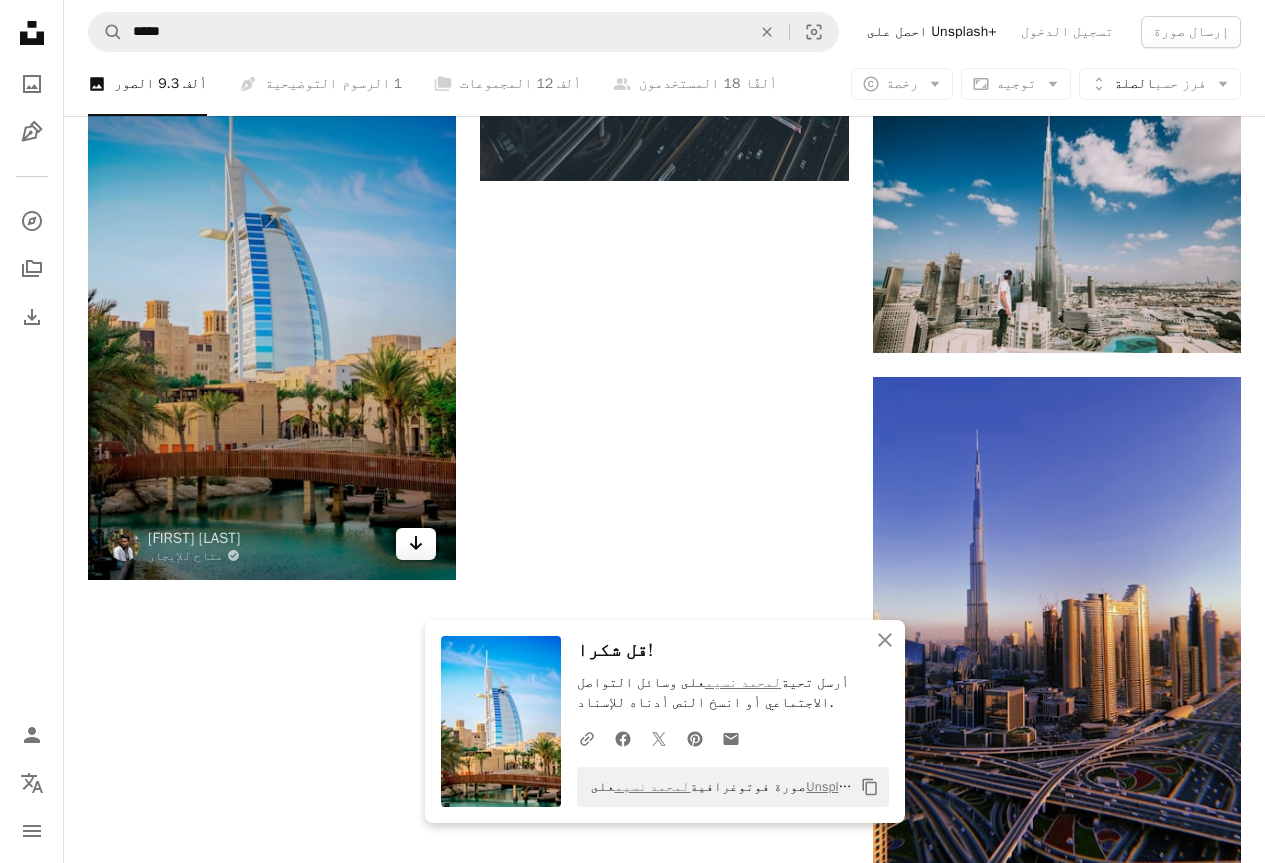 click on "Arrow pointing down" 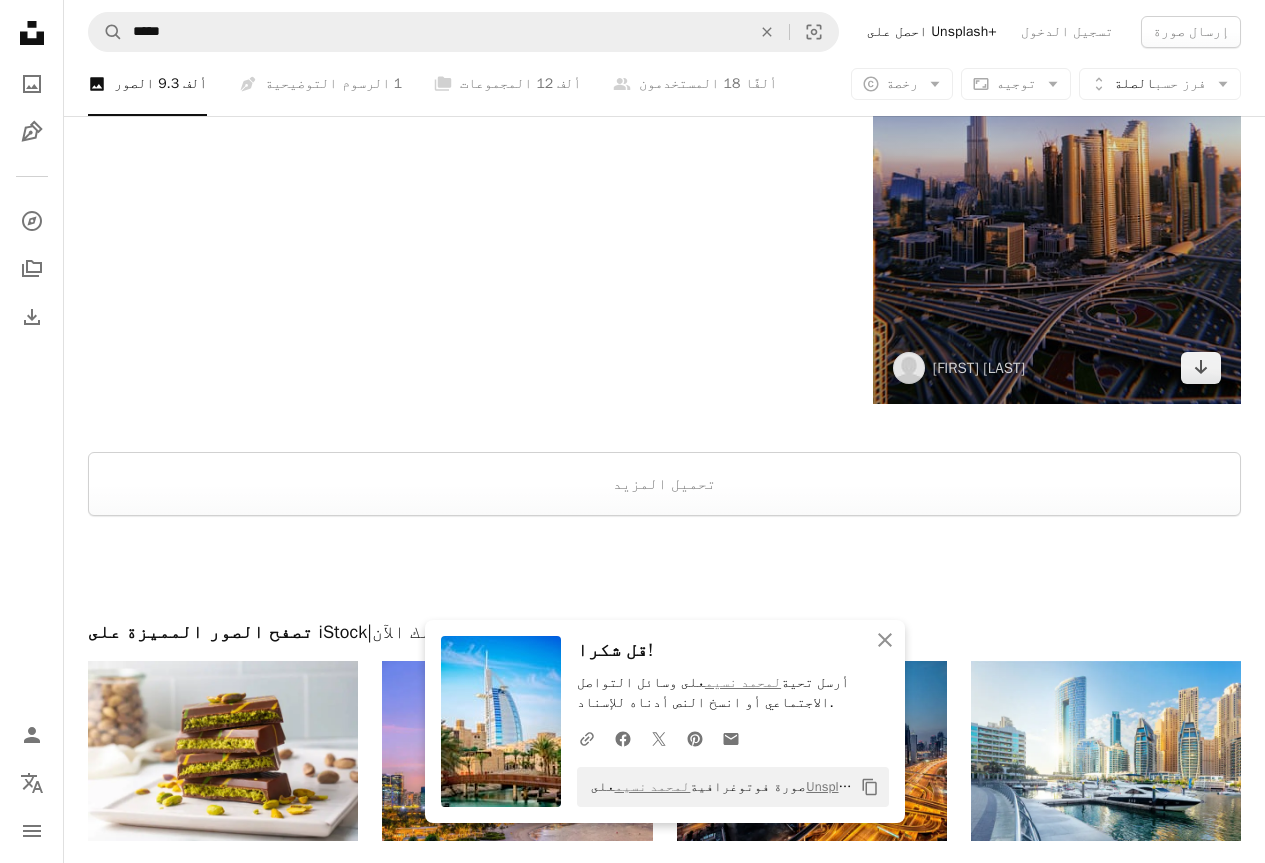 scroll, scrollTop: 8900, scrollLeft: 0, axis: vertical 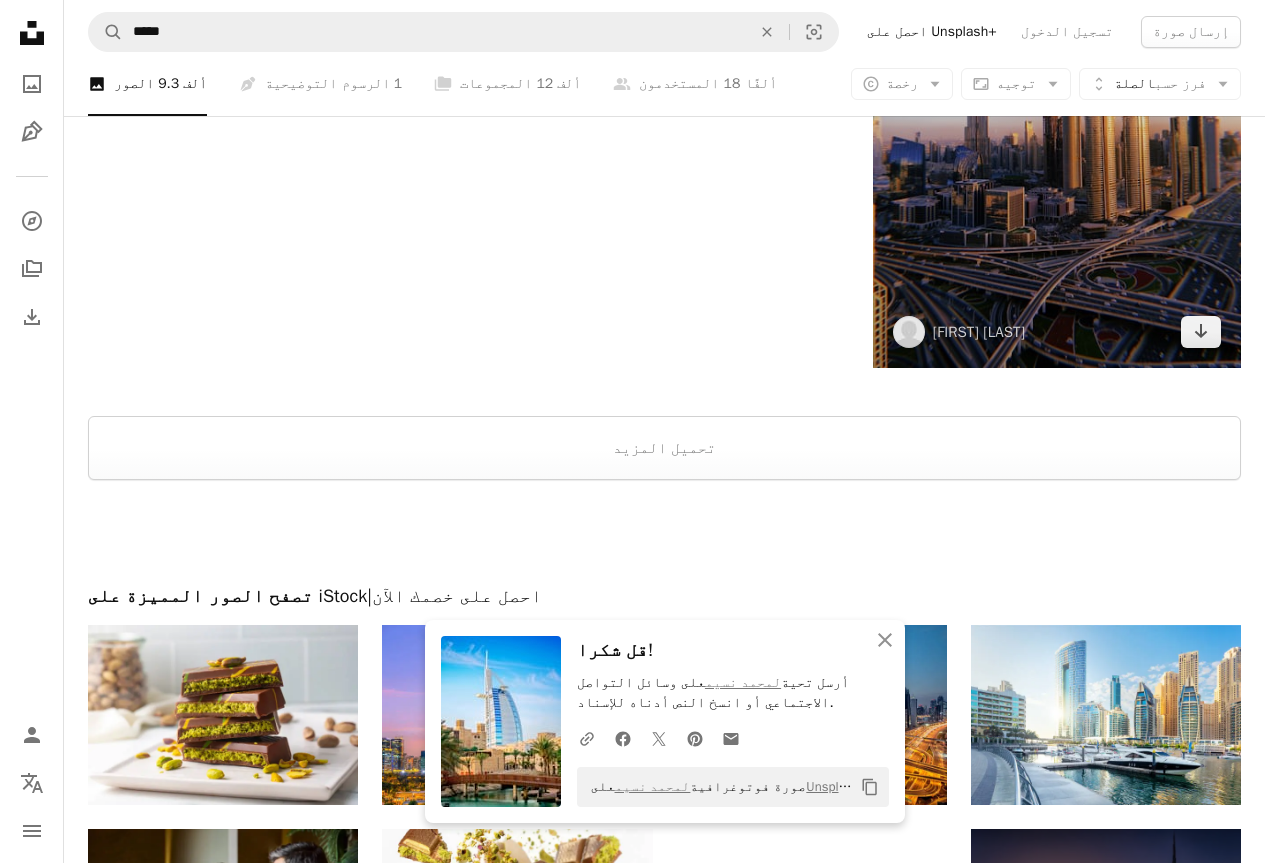 click at bounding box center (1057, 122) 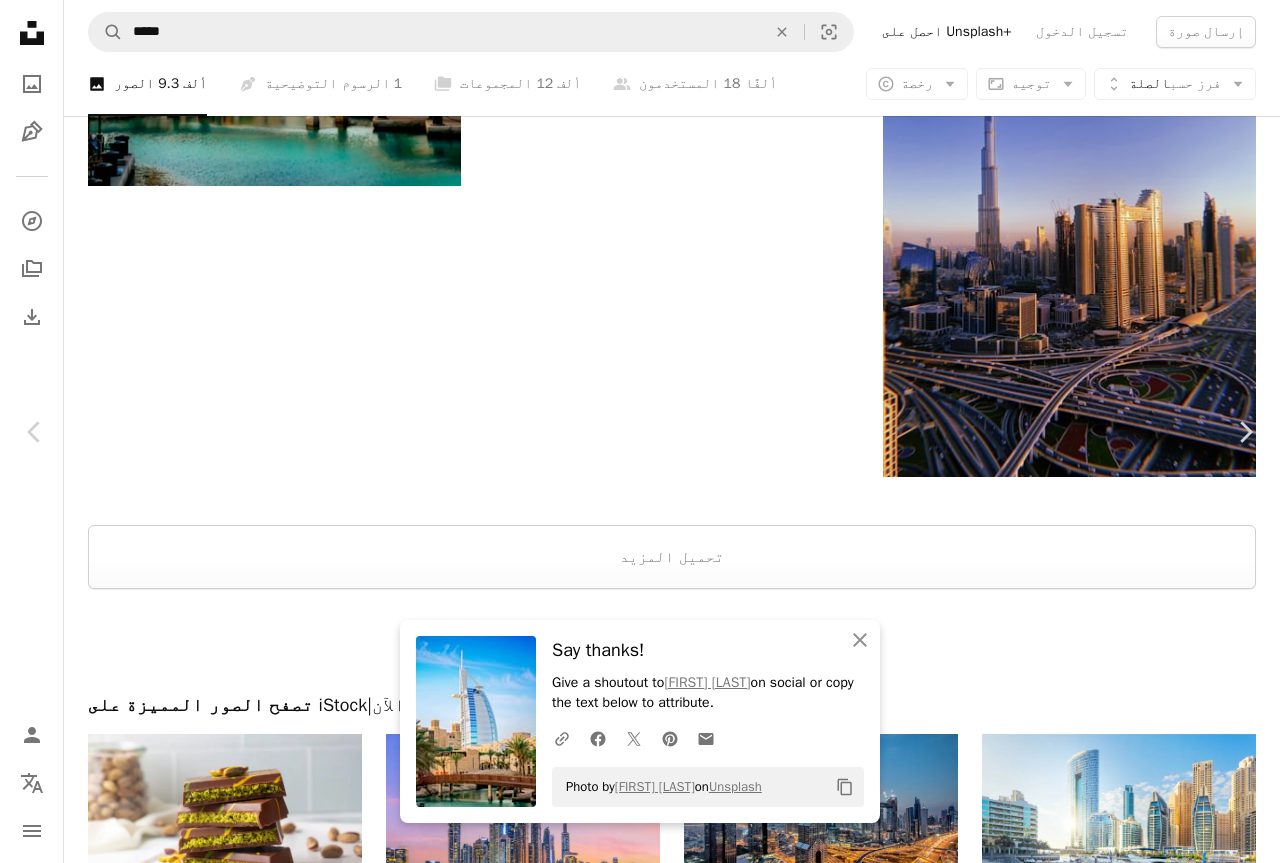 click on "Download free" at bounding box center (1081, 1401) 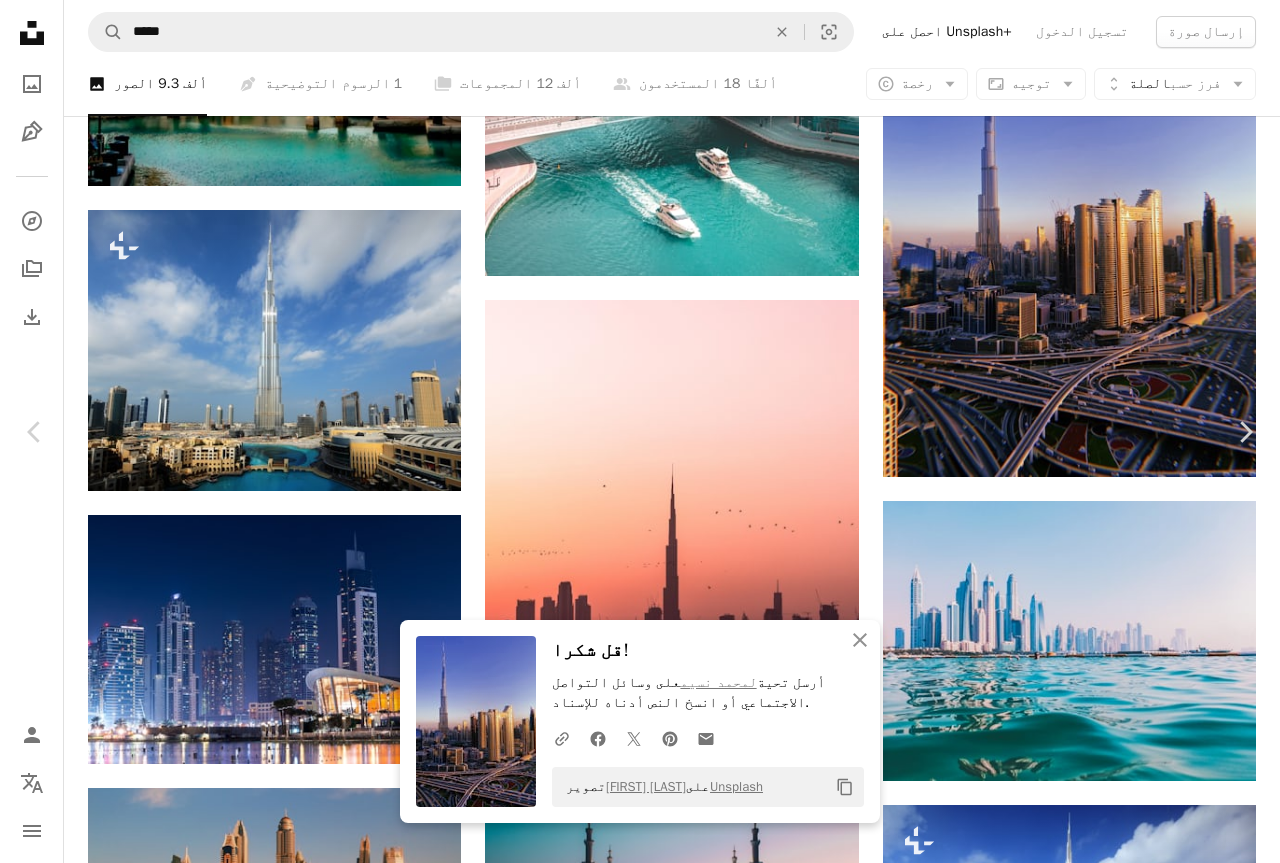 click on "An X shape Chevron left Chevron right An X shape يغلق قل شكرا! أرسل تحية  لمحمد نسيم  على وسائل التواصل الاجتماعي أو انسخ النص أدناه للإسناد. A URL sharing icon (chains) Facebook icon X (formerly Twitter) icon Pinterest icon An envelope تصوير  [FIRST] [LAST]  على  Unsplash
Copy content خان سلطان خان_سلطان_ A heart A plus sign تنزيل مجاني Chevron down Zoom in المشاهدات 331,300 التنزيلات 5,724 A forward-right arrow يشارك Info icon معلومات More Actions دبي A map marker شارع المحار 8، [CITY]، [COUNTRY] Calendar outlined نُشرت في 5 أكتوبر 2020 Camera أبل، آيفون Safety مجاني للاستخدام بموجب  ترخيص Unsplash مبنى مدينة دبي بنيان أزرق طريق حضري بلدة ناطحة سحاب برج ناطحة سحاب الإمارات العربية المتحدة |" at bounding box center [640, 4555] 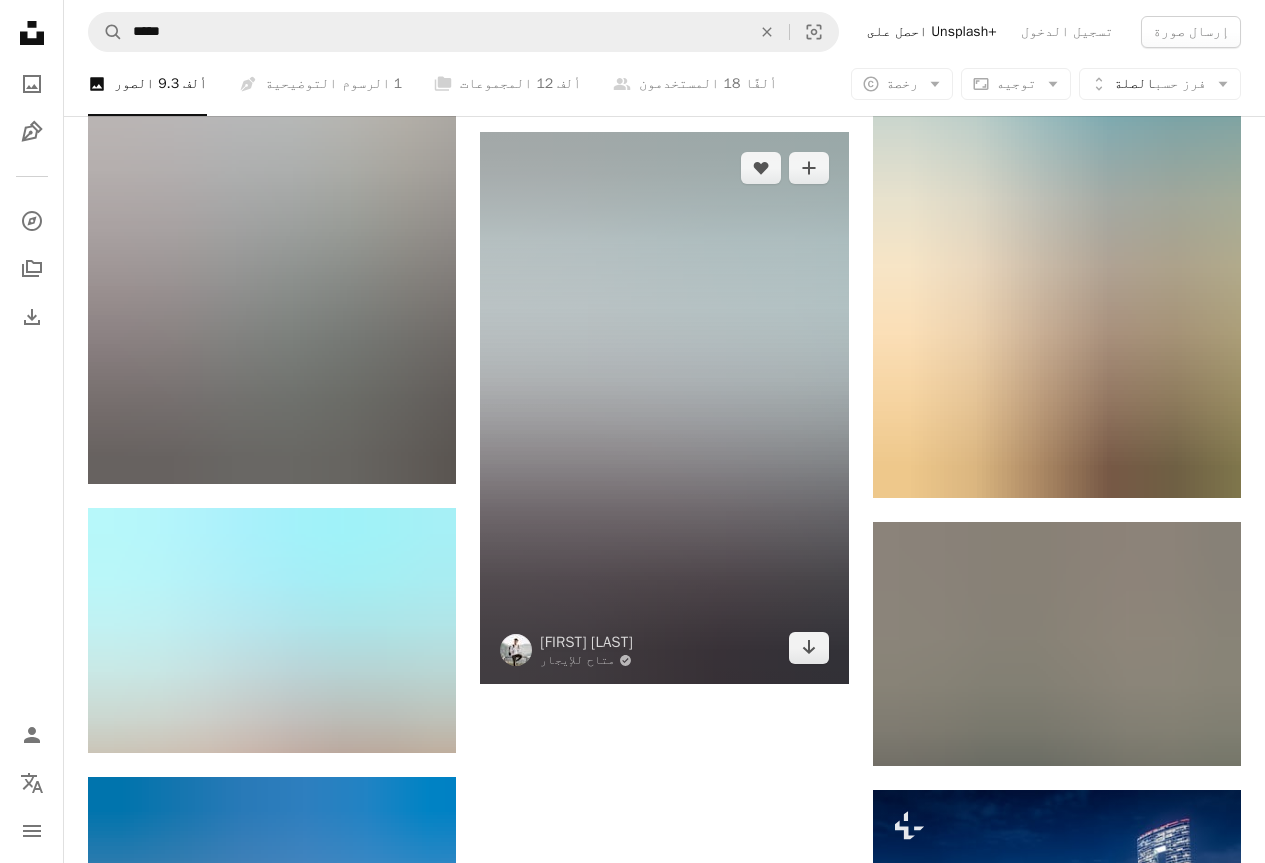 scroll, scrollTop: 10400, scrollLeft: 0, axis: vertical 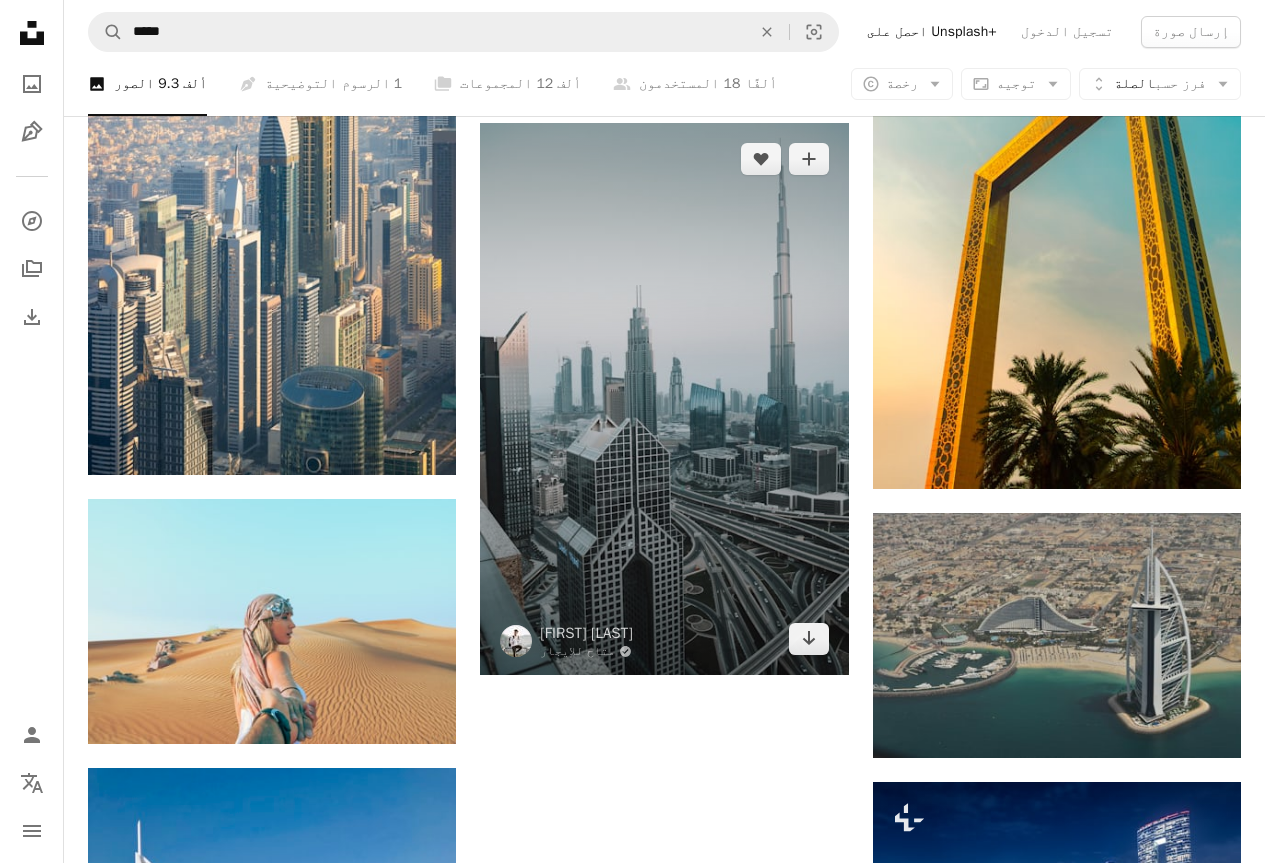 click at bounding box center (664, 399) 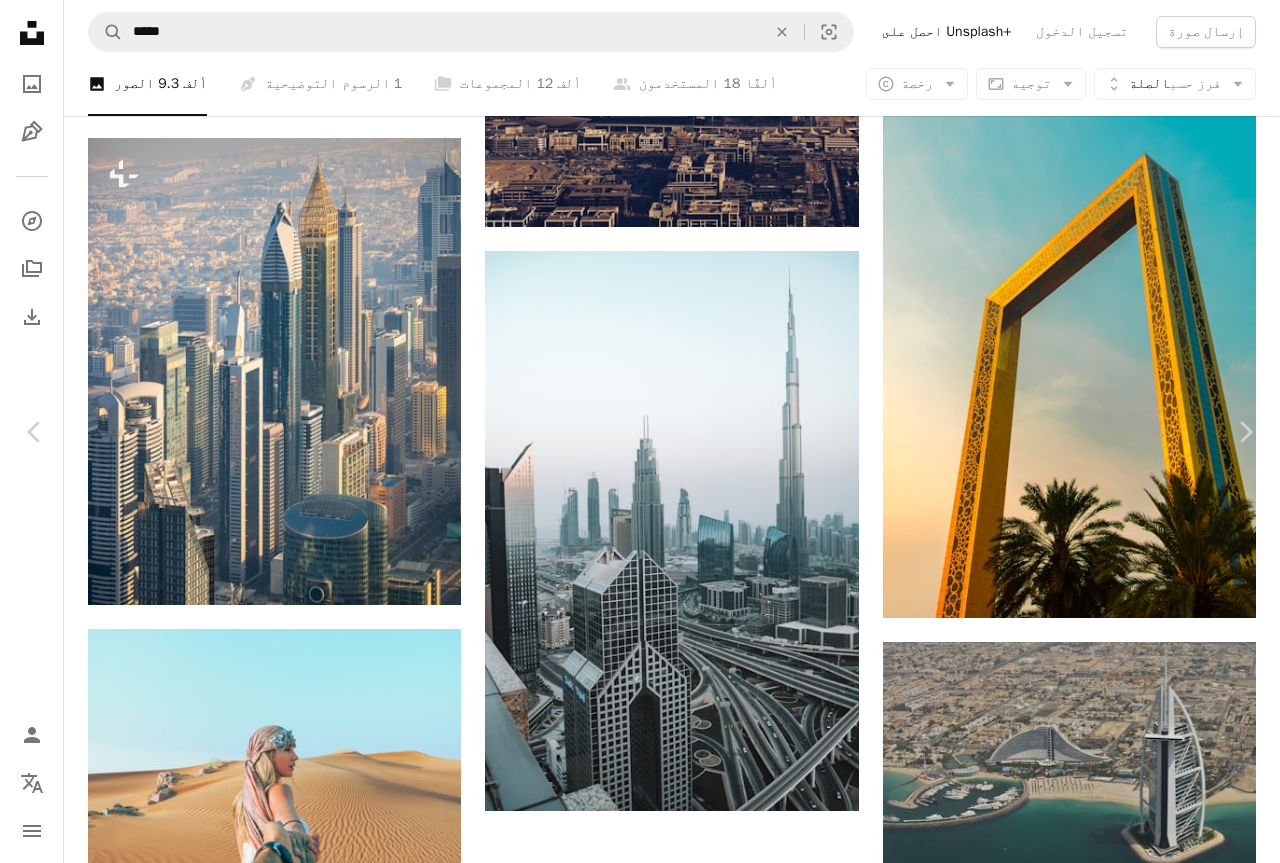 click on "Download free" at bounding box center (1081, 2672) 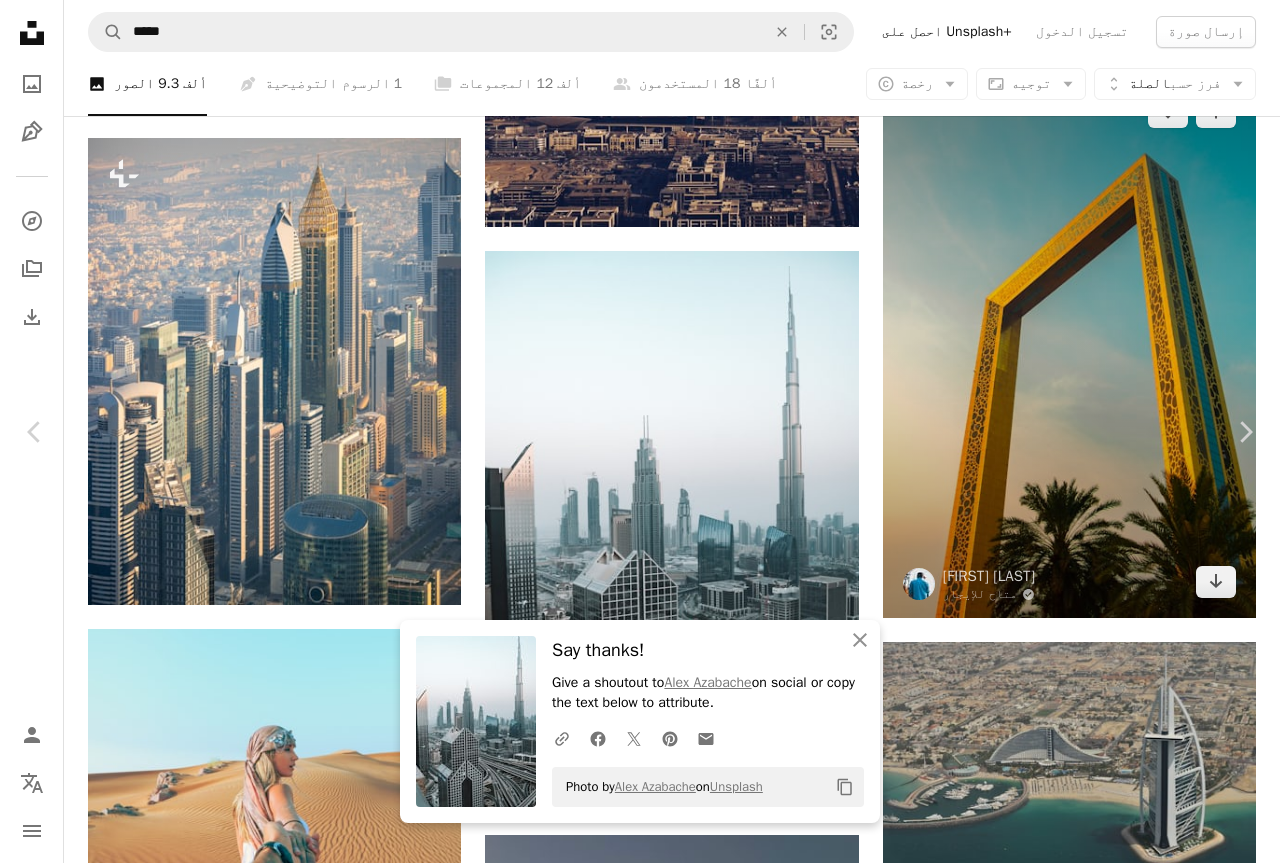 click on "An X shape Chevron left Chevron right Chevron left Chevron right An X shape Close Say thanks! Give a shoutout to [FIRST] [LAST] on social or copy the text below to attribute. A URL sharing icon (chains) Facebook icon X (formerly Twitter) icon Pinterest icon An envelope Photo by [FIRST] [LAST] on Unsplash Copy content [FIRST] [LAST] متاح للإيجار A checkmark inside of a circle A heart A plus sign تنزيل مجاني Chevron down Zoom in Views 1,321,843 Downloads 11,220 A forward-right arrow يشارك Info icon معلومات More Actions [CITY], [COUNTRY] A map marker [CITY], [COUNTRY] Calendar outlined Published on [MONTH] [DAY], [YEAR] Camera NIKON CORPORATION, NIKON D5200 Safety Free to use under the Unsplash License travel city [CITY] hiking future adventure [BUILDING_NAME] view [COUNTRY] building architecture blue grey urban office building town skyscraper apartment building tower Free pictures | View more on iStock ↗ صور ذات صلة For" at bounding box center (640, 5889) 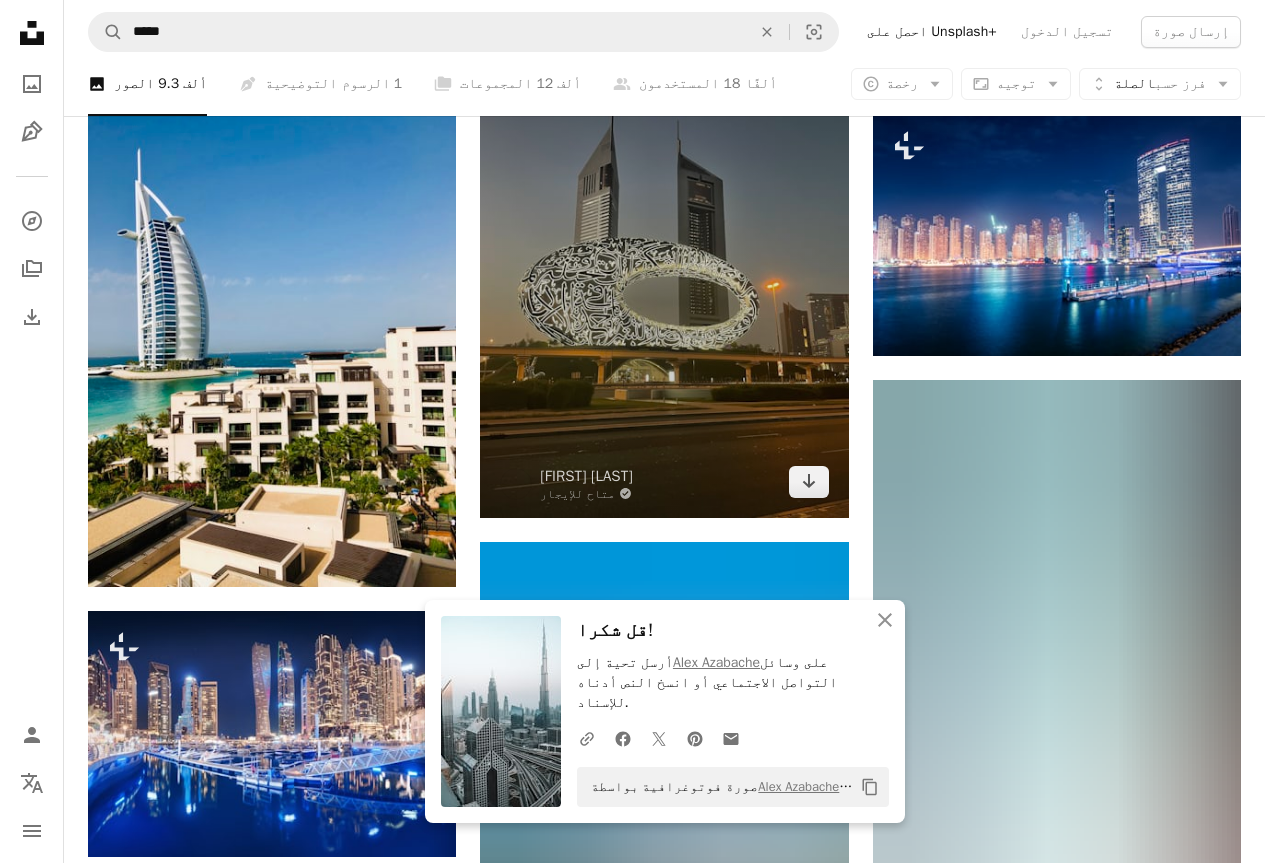 scroll, scrollTop: 11100, scrollLeft: 0, axis: vertical 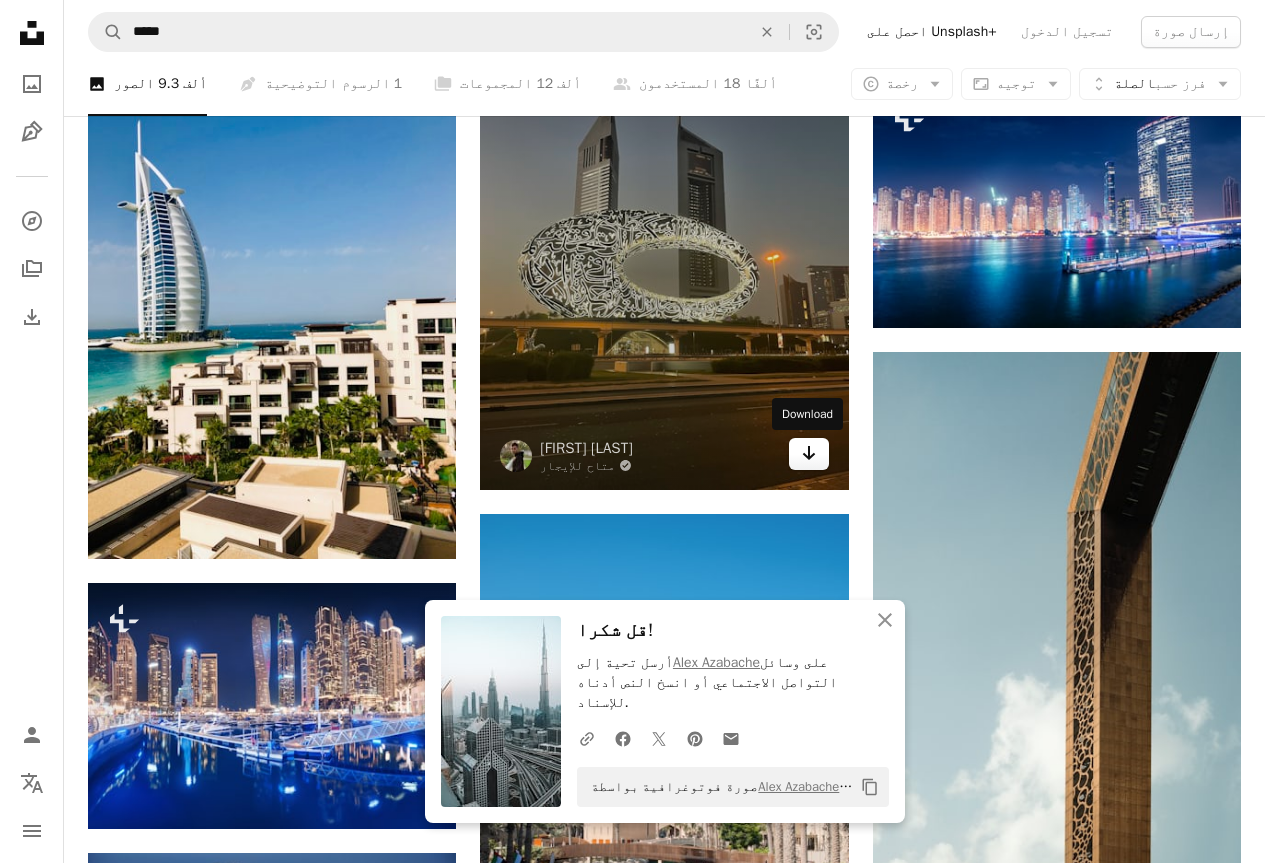 click 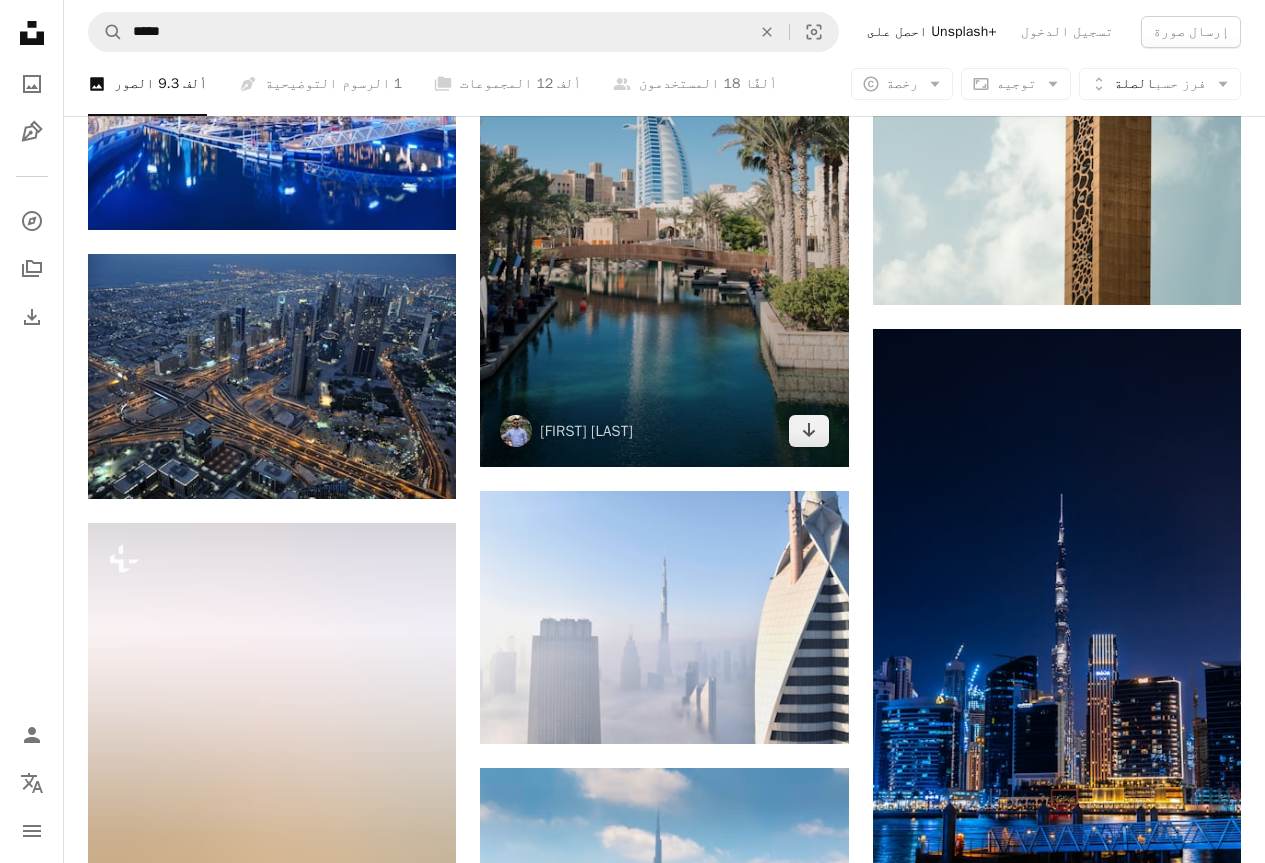 scroll, scrollTop: 11700, scrollLeft: 0, axis: vertical 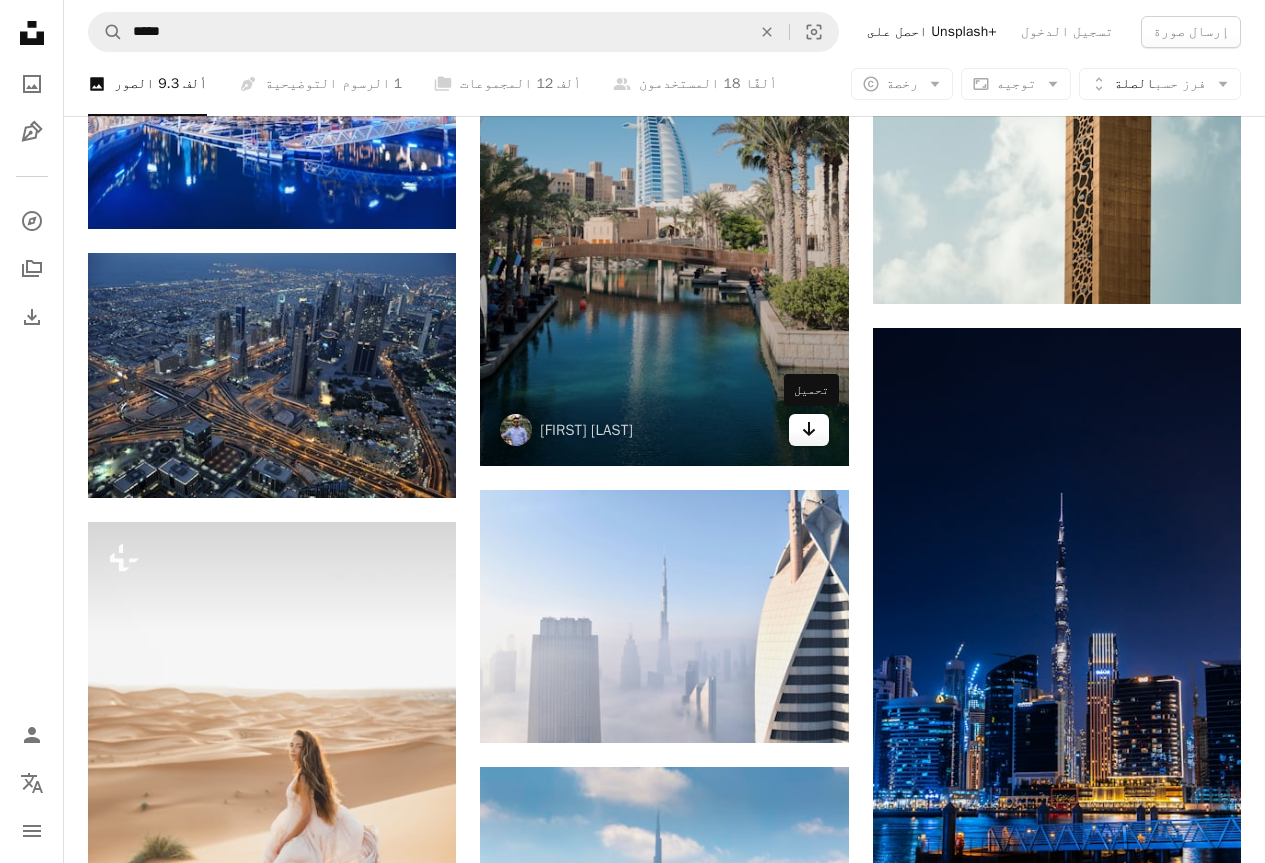 click on "Arrow pointing down" 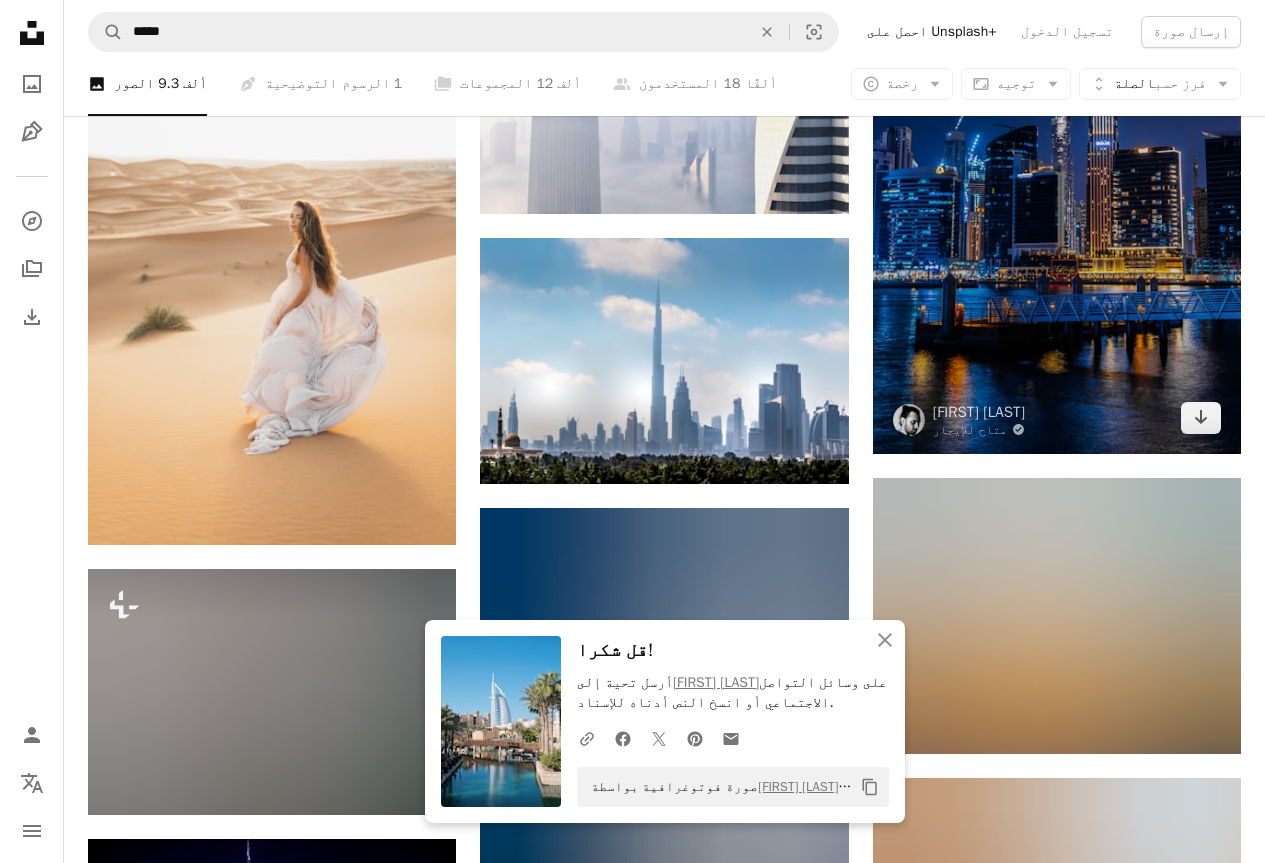 scroll, scrollTop: 12200, scrollLeft: 0, axis: vertical 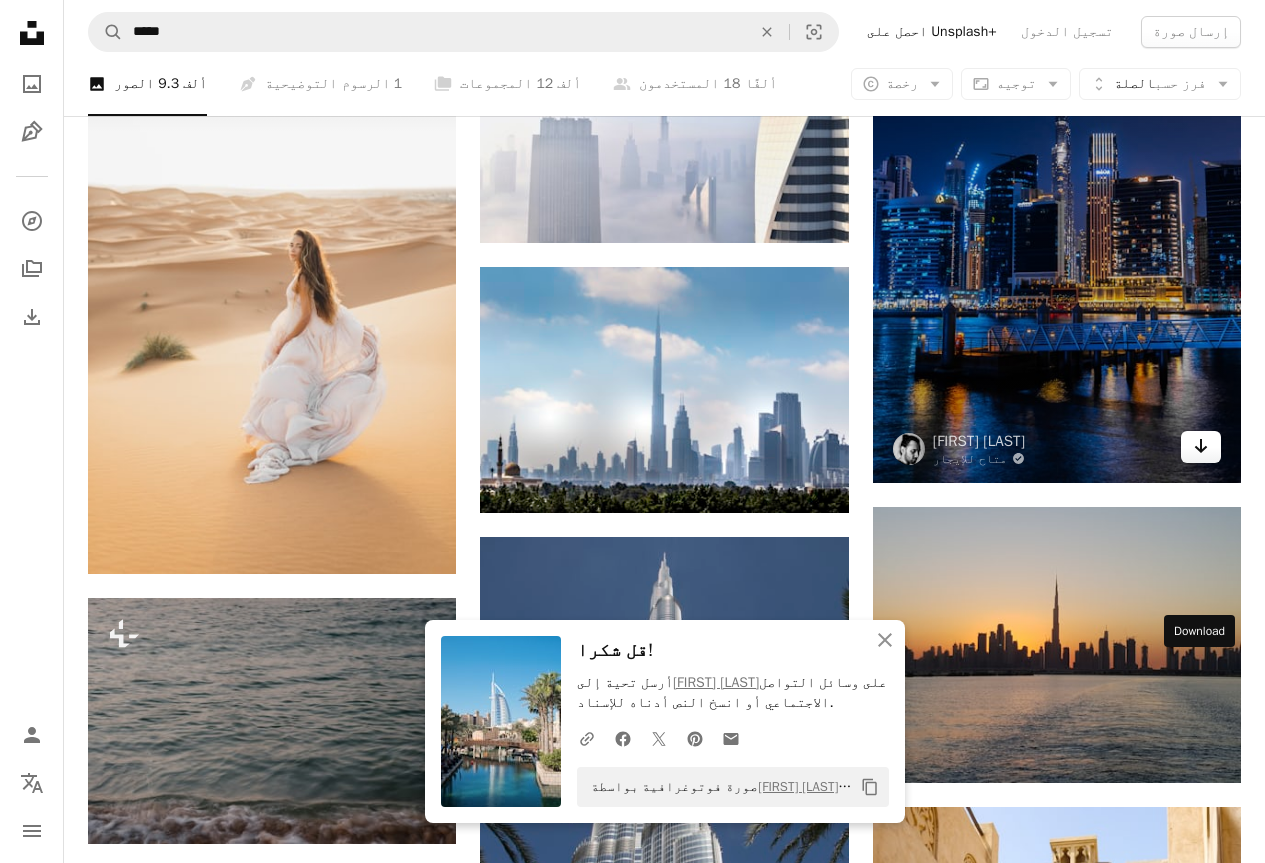 click on "Arrow pointing down" 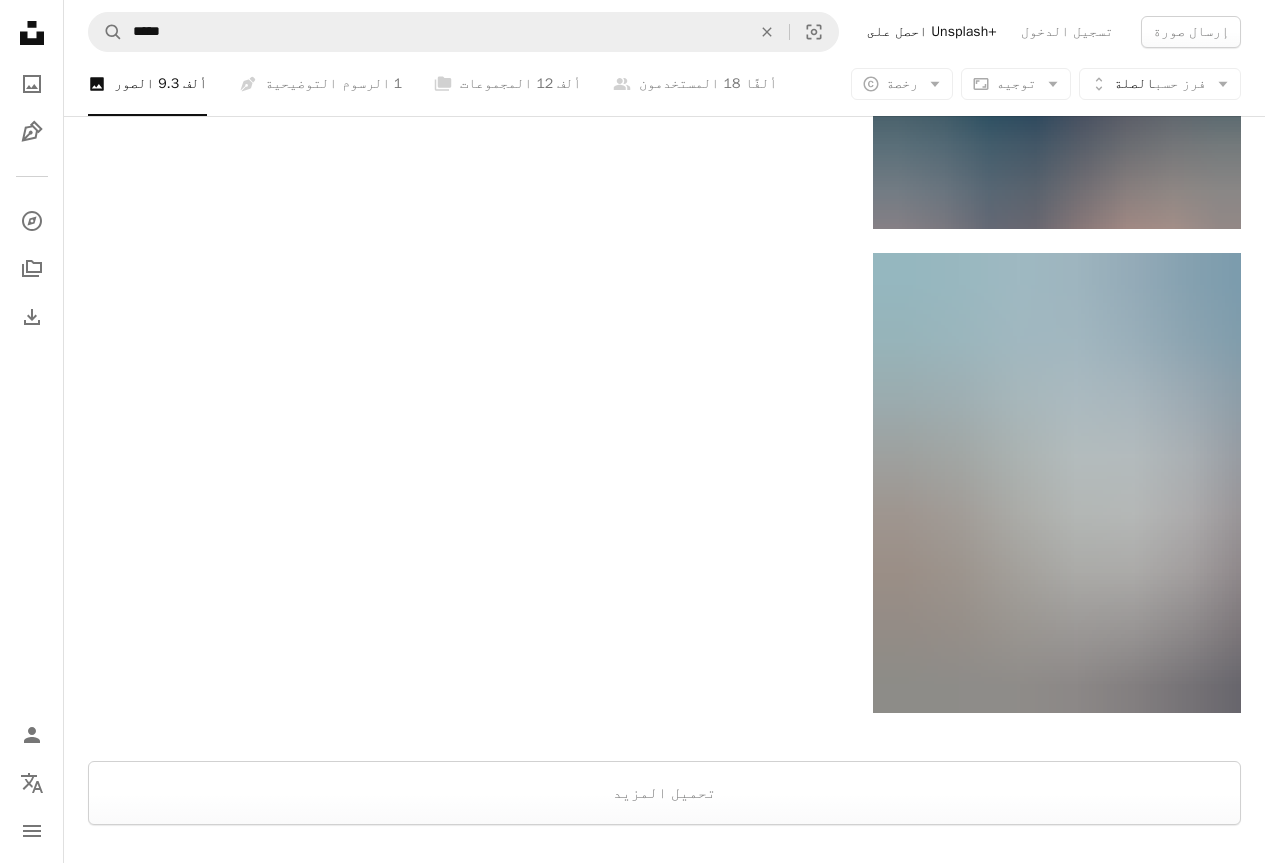scroll, scrollTop: 14100, scrollLeft: 0, axis: vertical 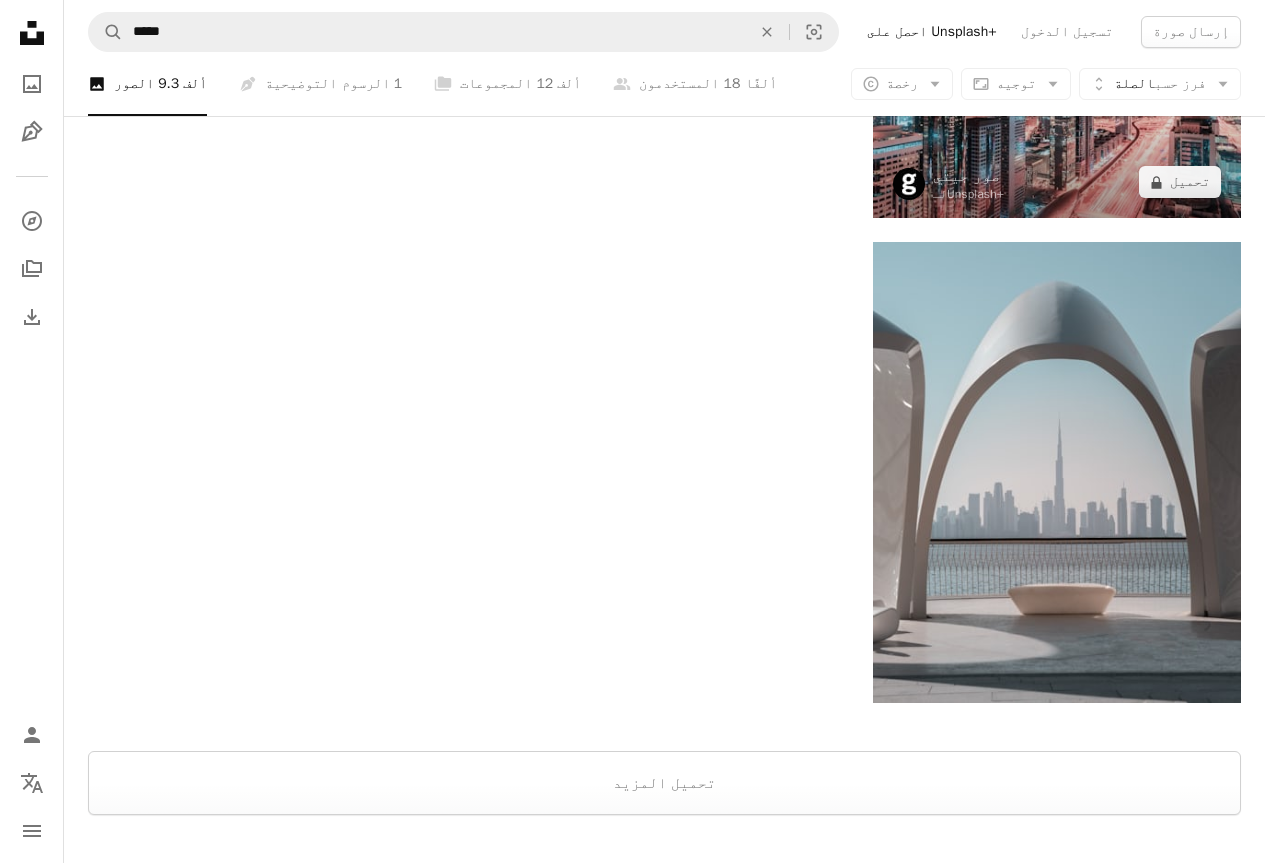 click at bounding box center [1057, 95] 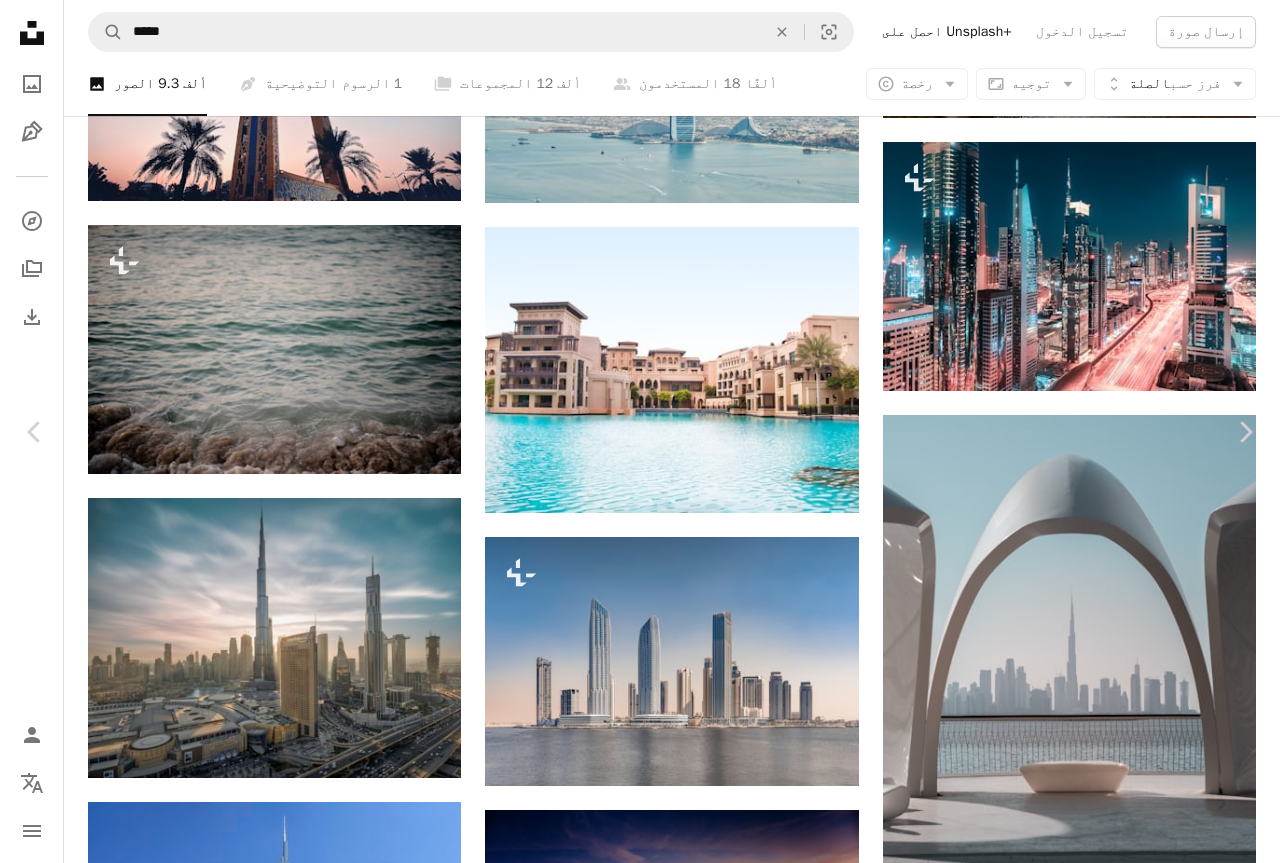 click on "An X shape" at bounding box center (20, 20) 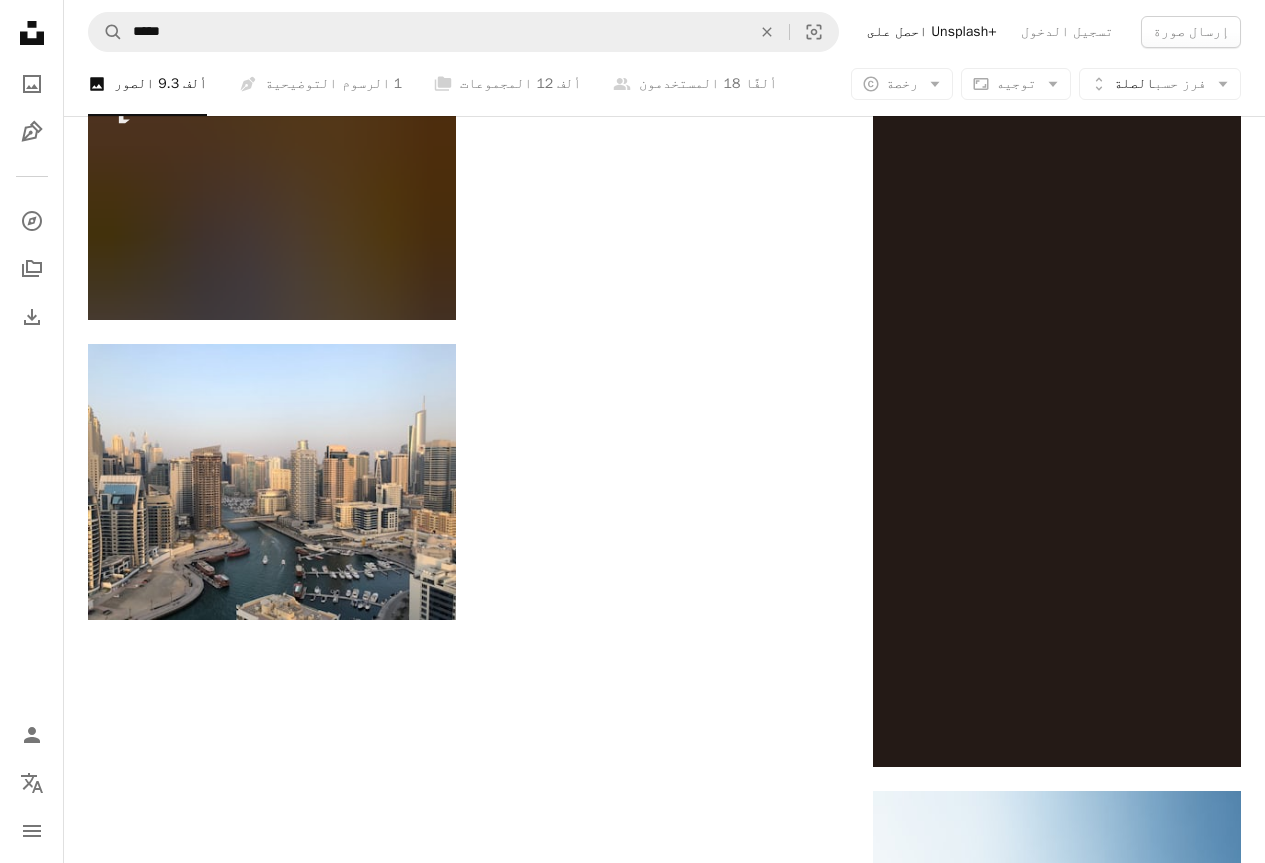 scroll, scrollTop: 15800, scrollLeft: 0, axis: vertical 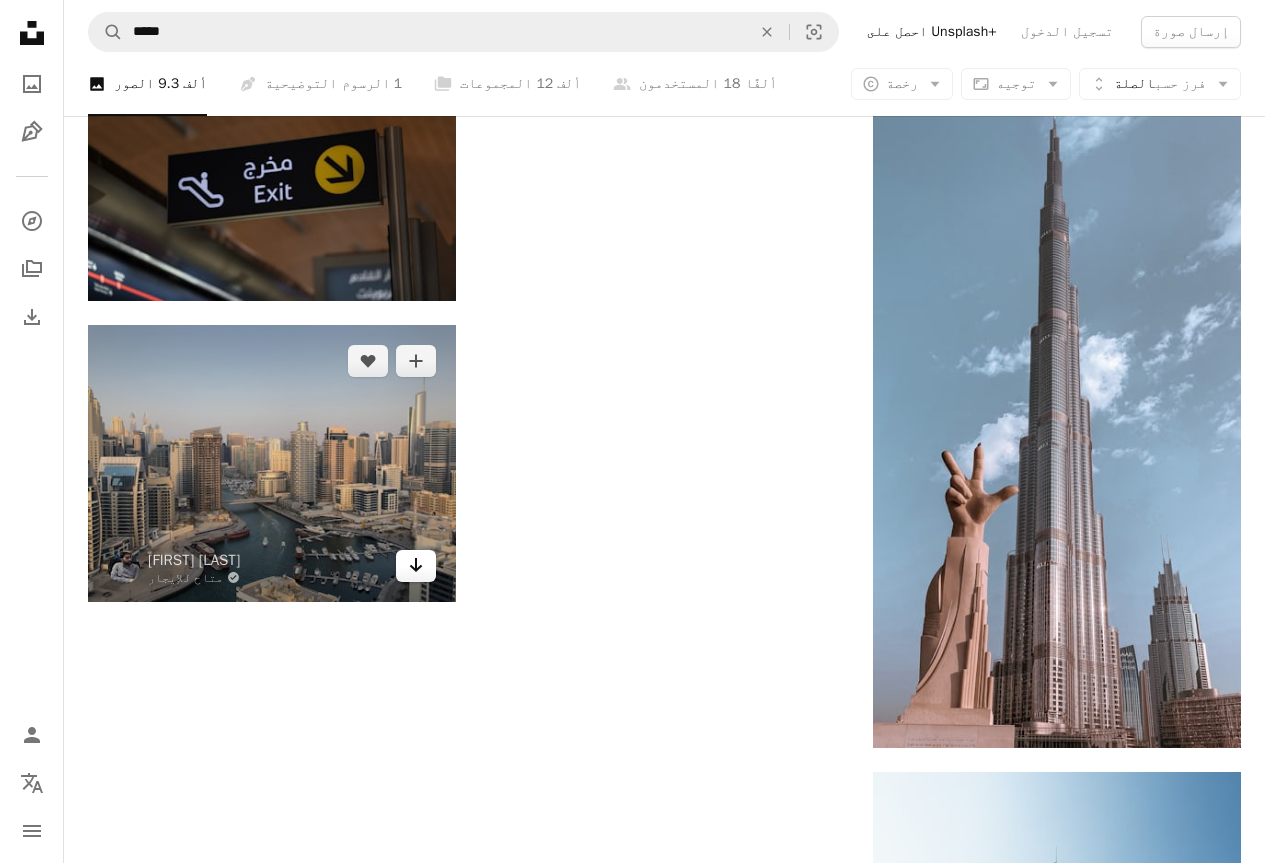 click on "Arrow pointing down" 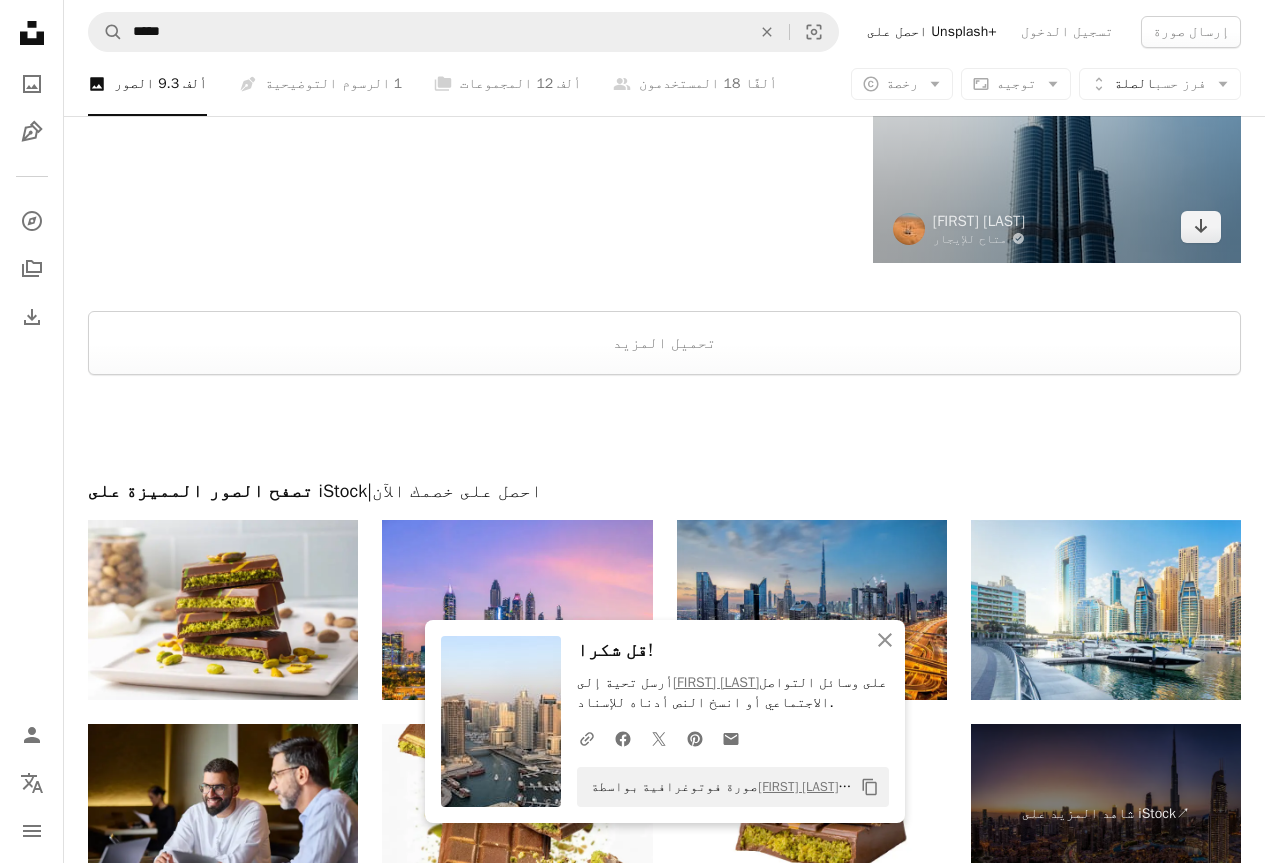 scroll, scrollTop: 16800, scrollLeft: 0, axis: vertical 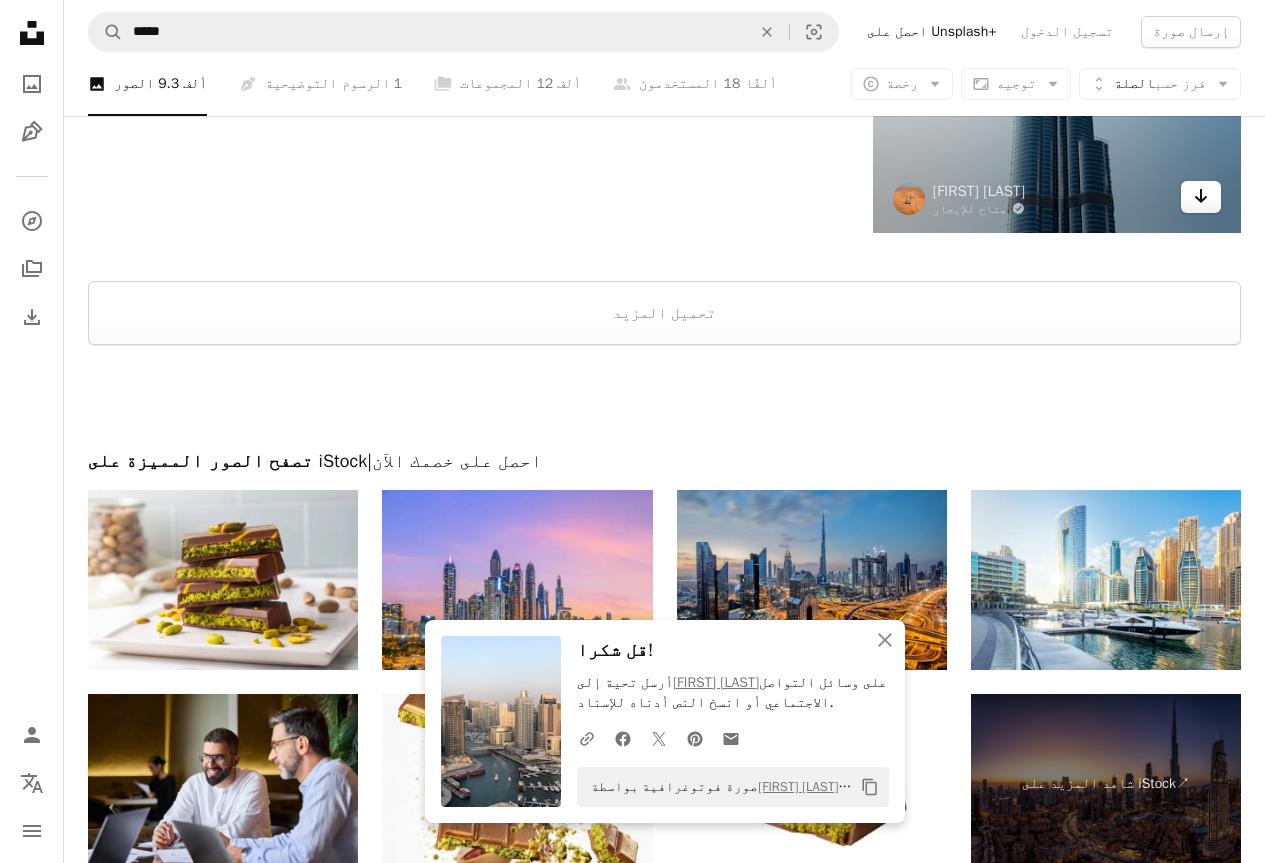 click on "Arrow pointing down" 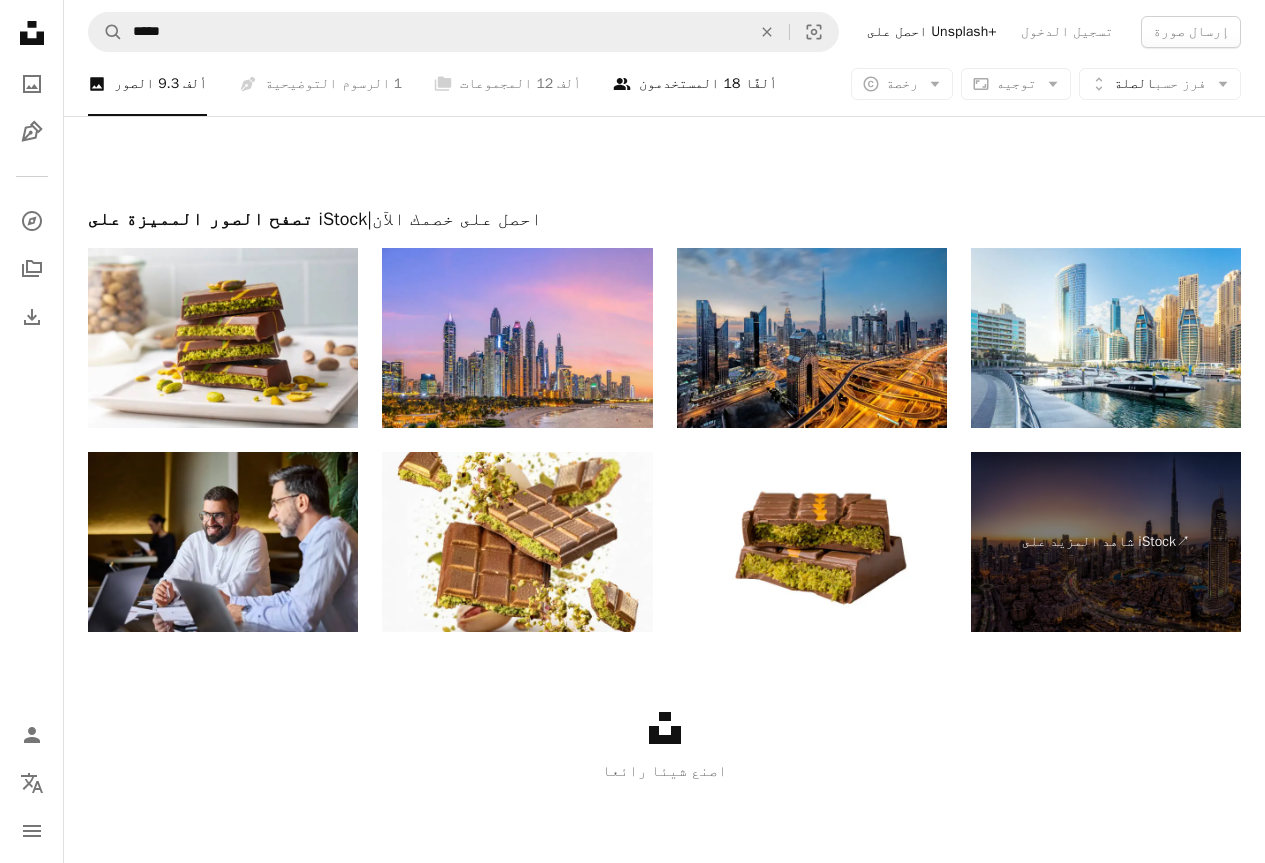 scroll, scrollTop: 17166, scrollLeft: 0, axis: vertical 